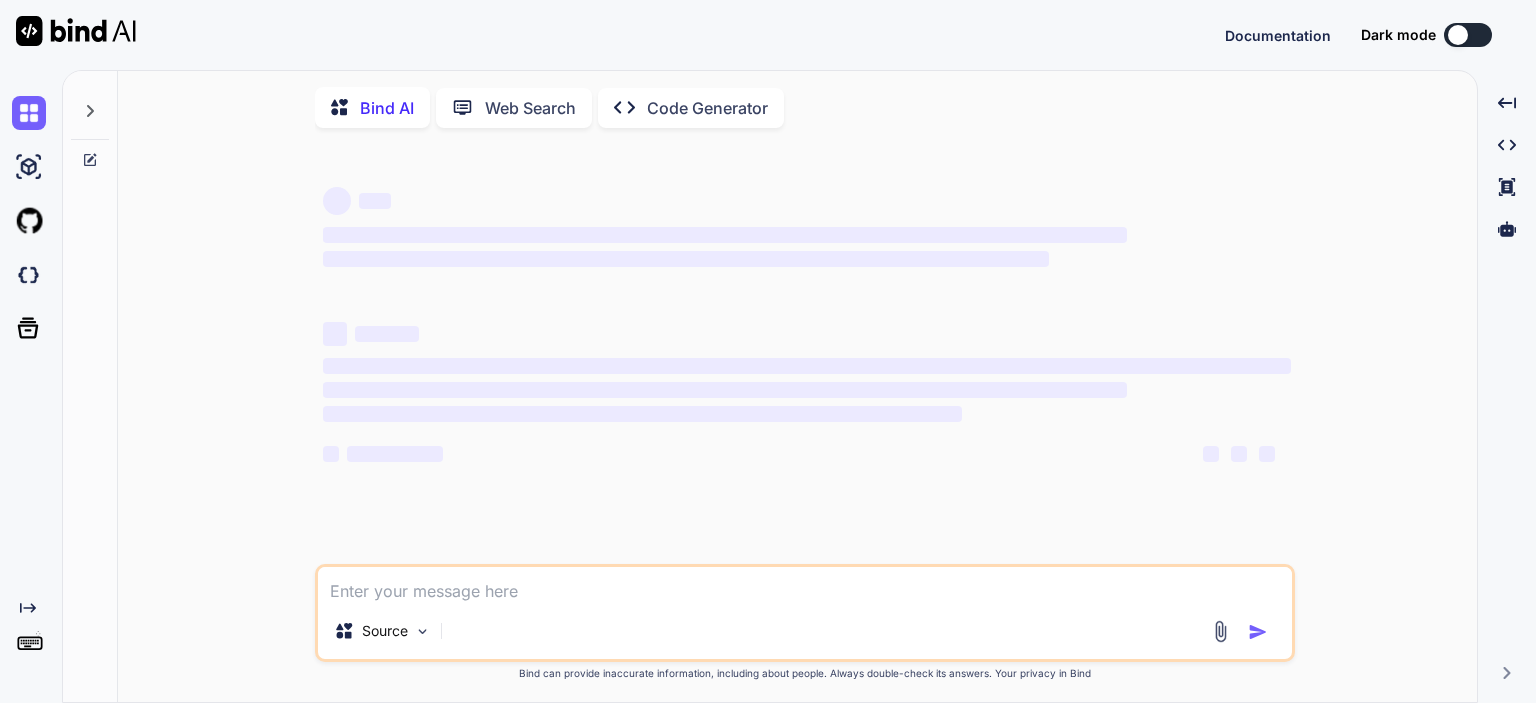 scroll, scrollTop: 0, scrollLeft: 0, axis: both 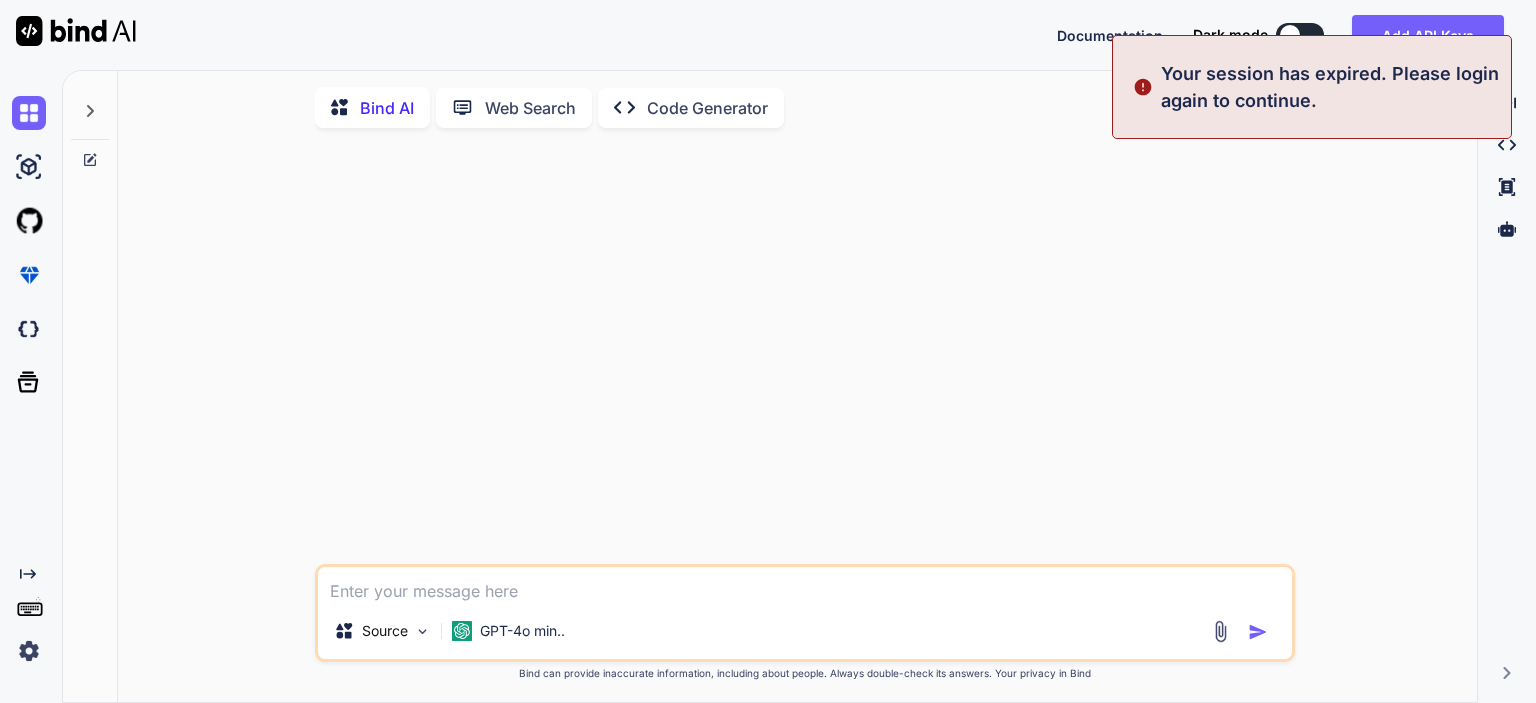 click at bounding box center [805, 585] 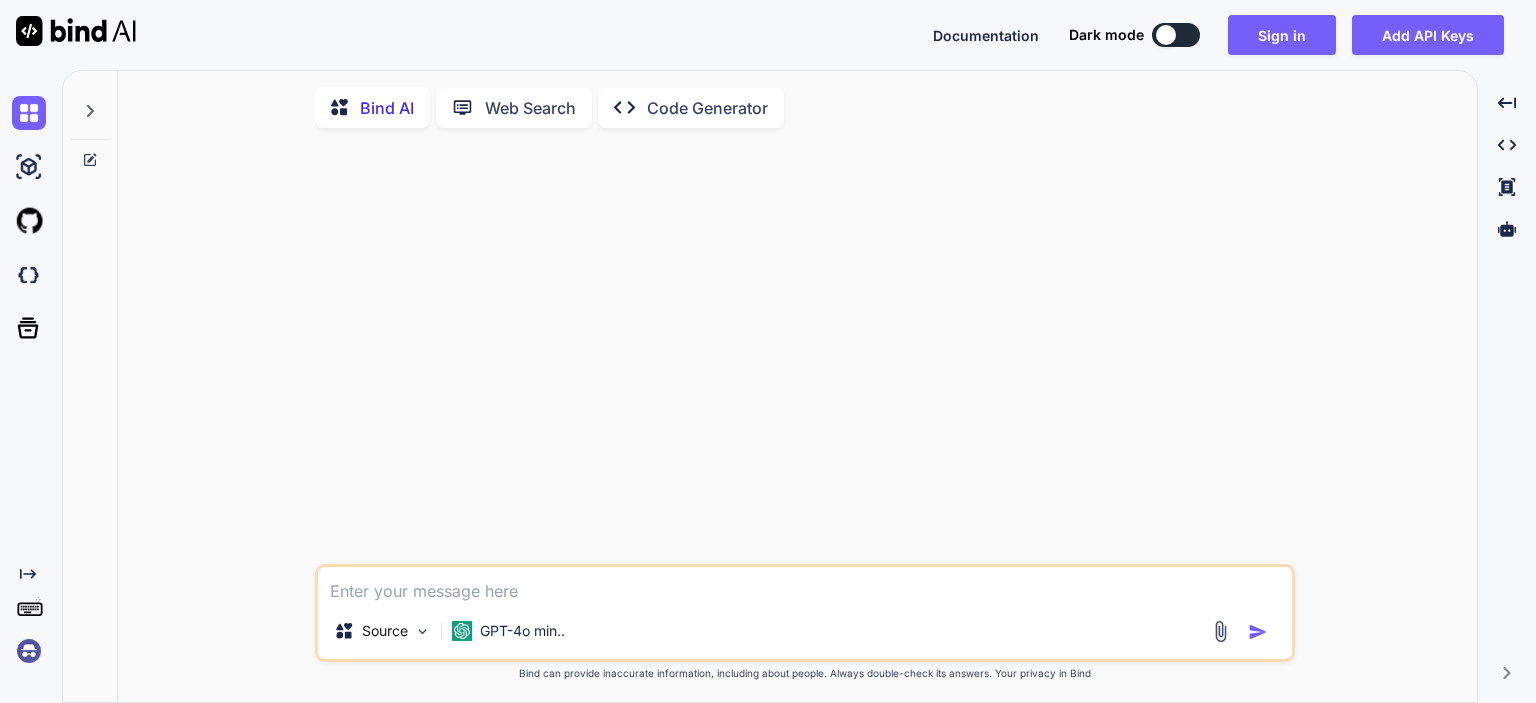 type on "i" 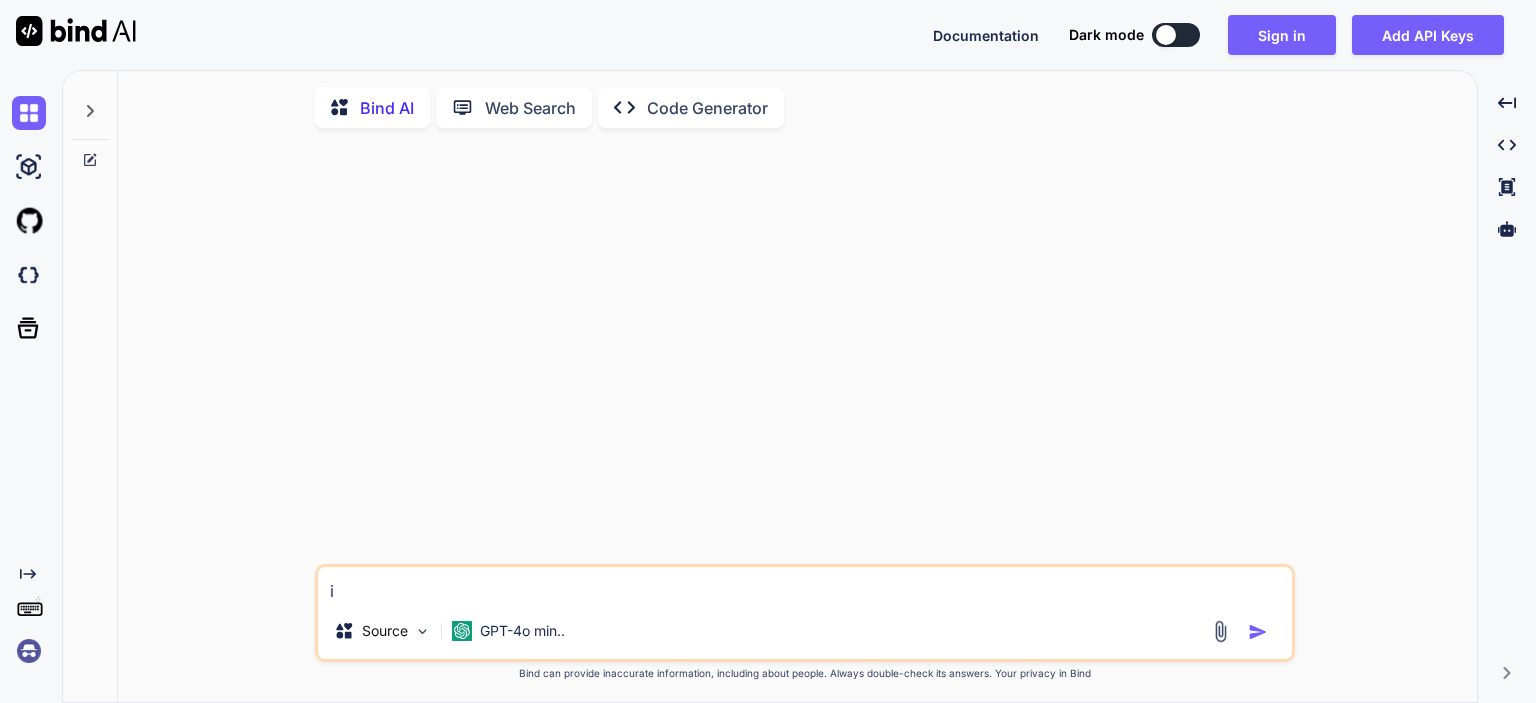 type on "in" 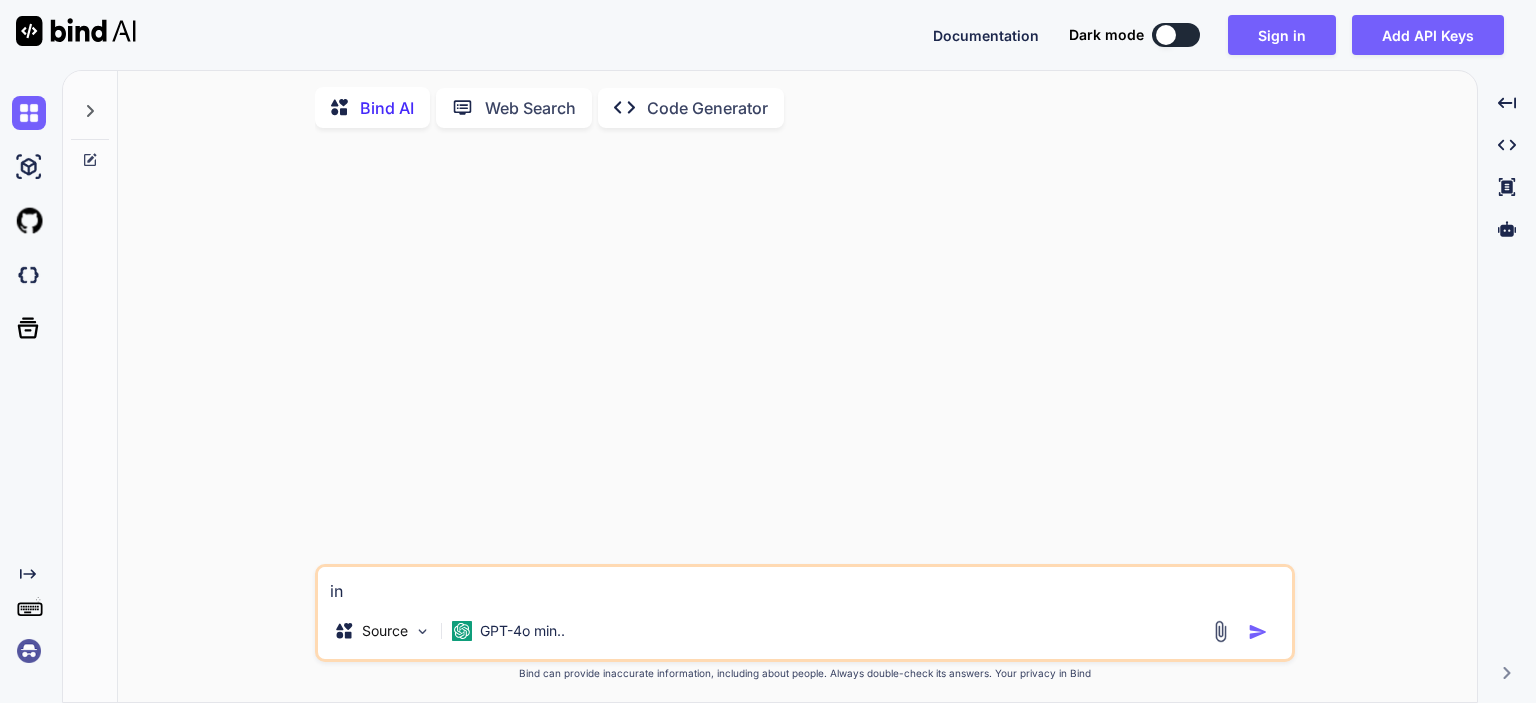 type on "in" 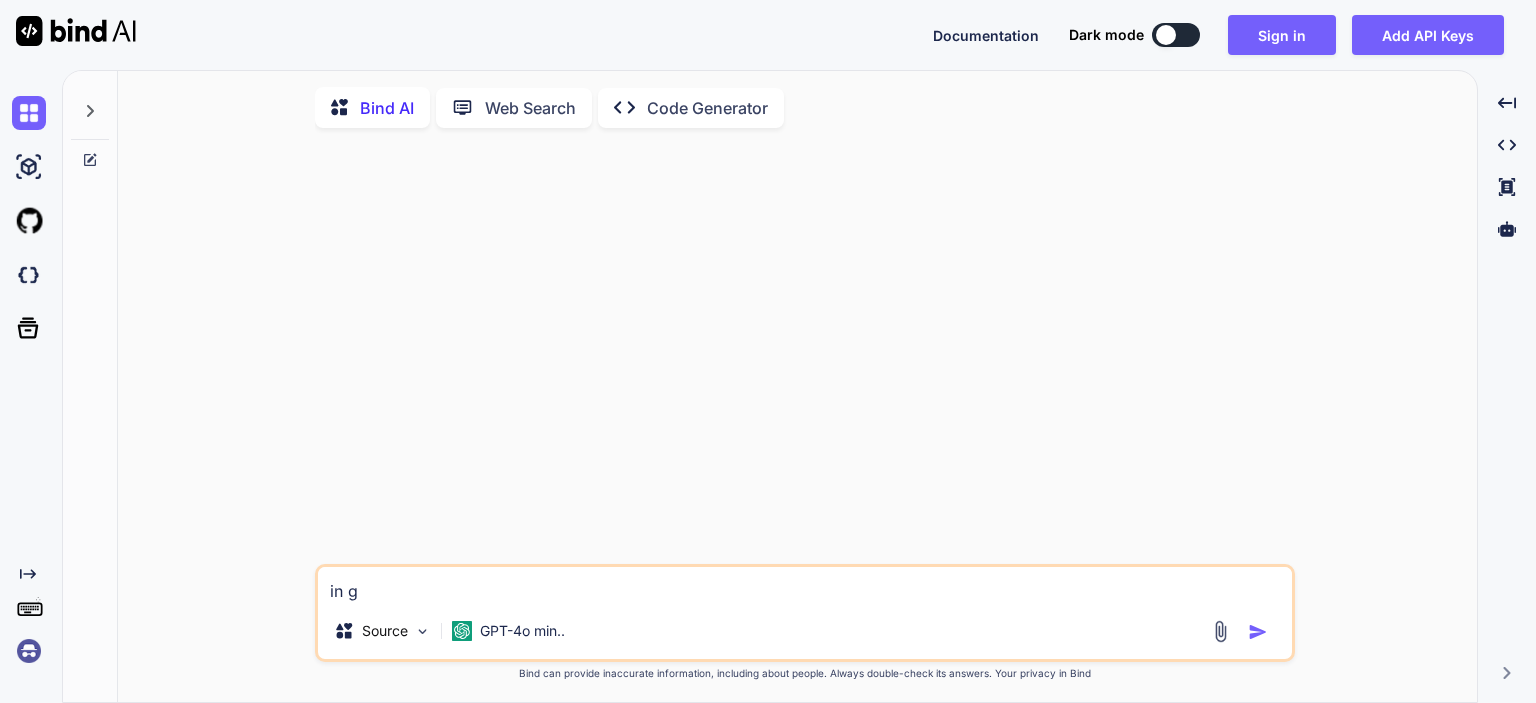 type on "in go" 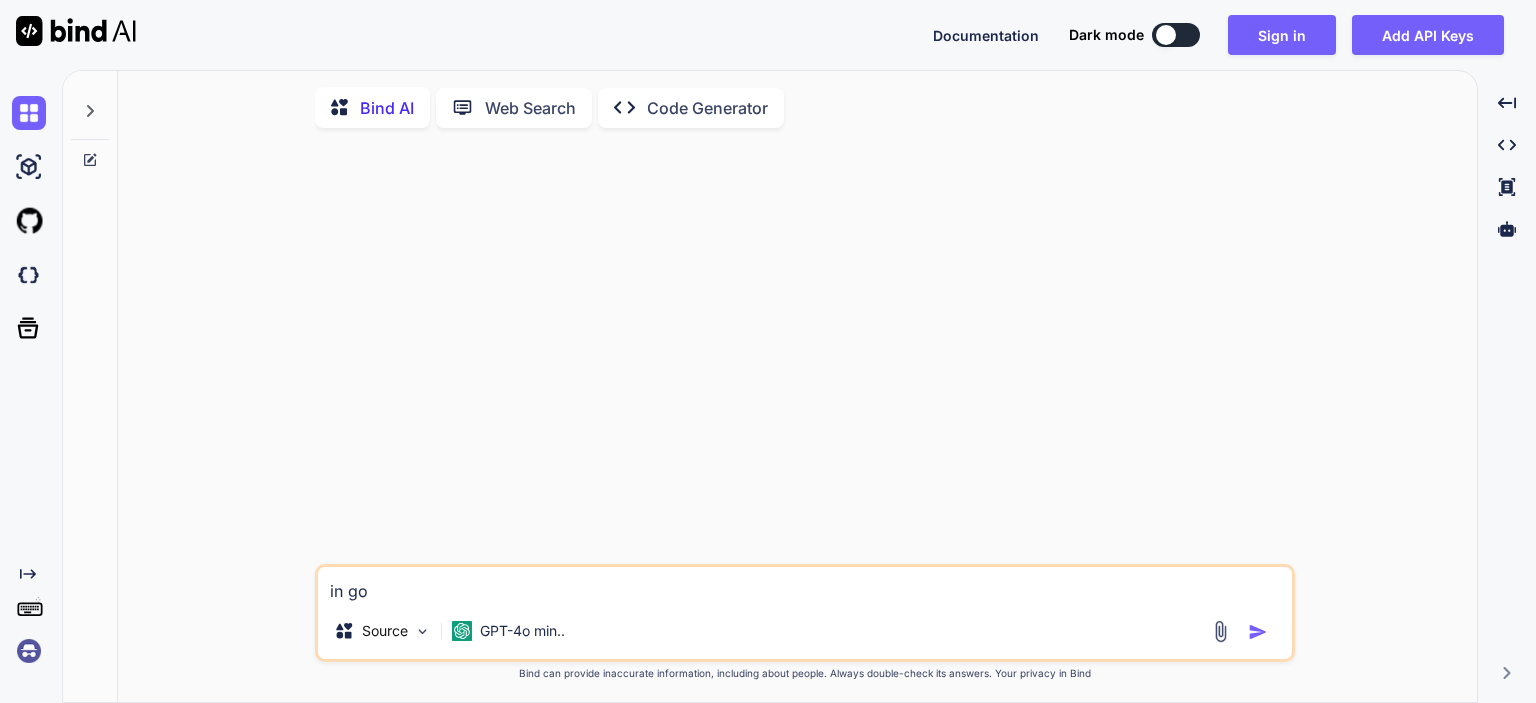 type on "x" 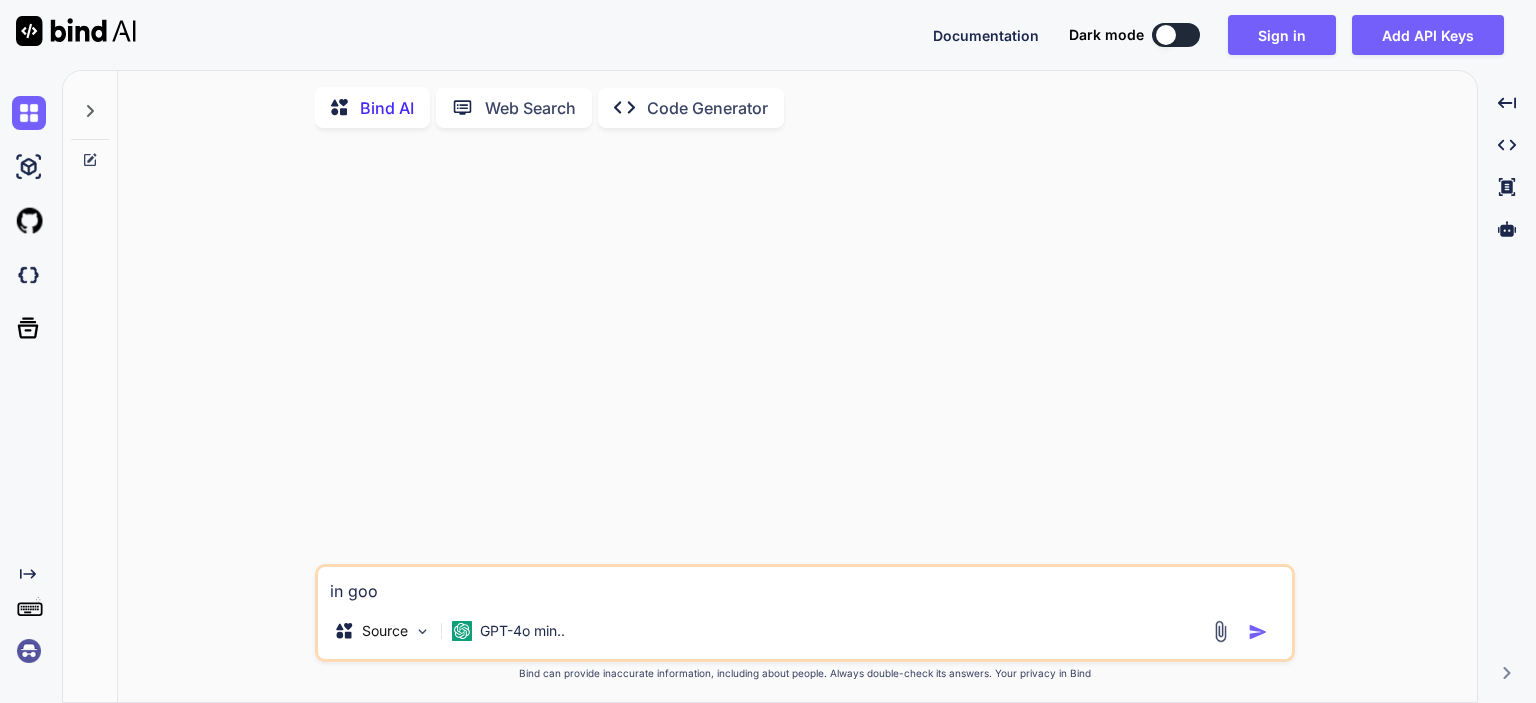 type on "in goog" 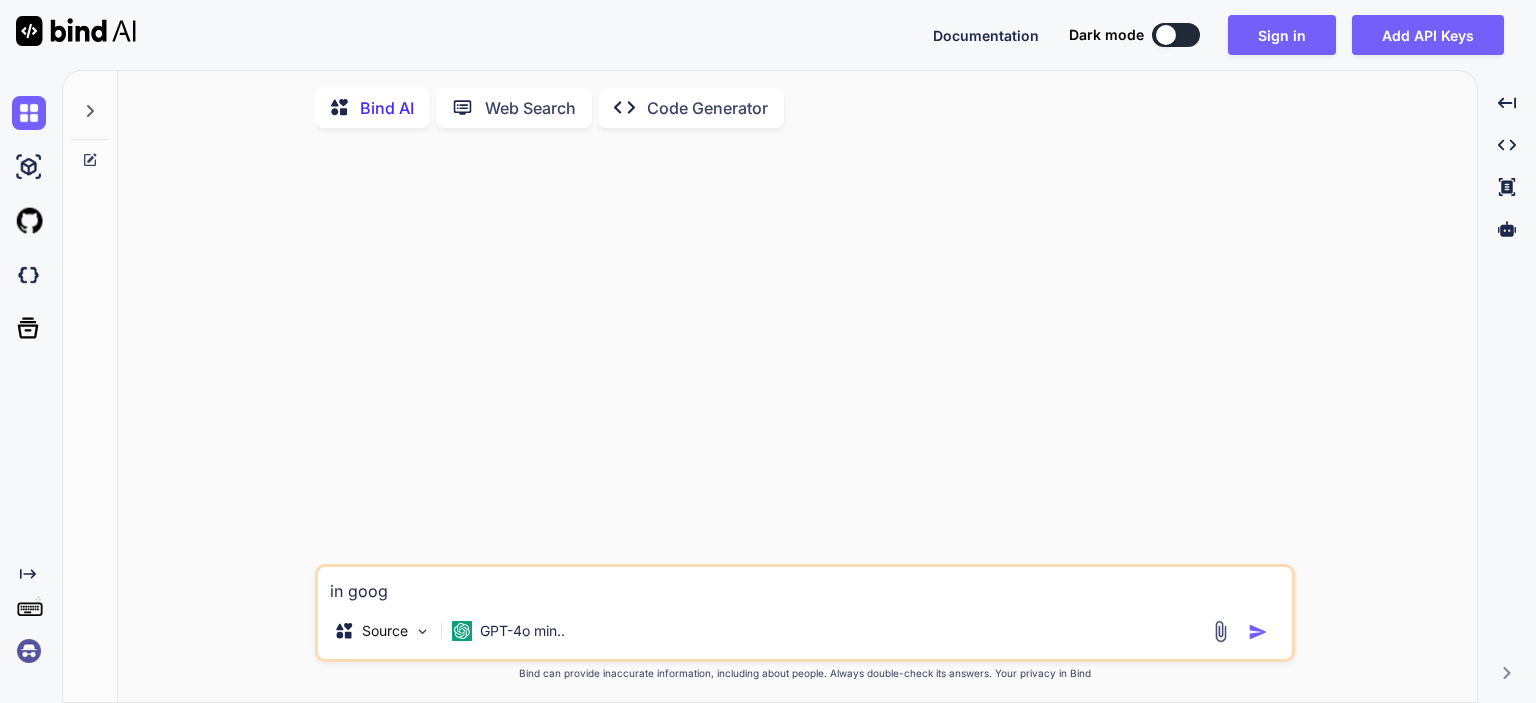 type on "in googl" 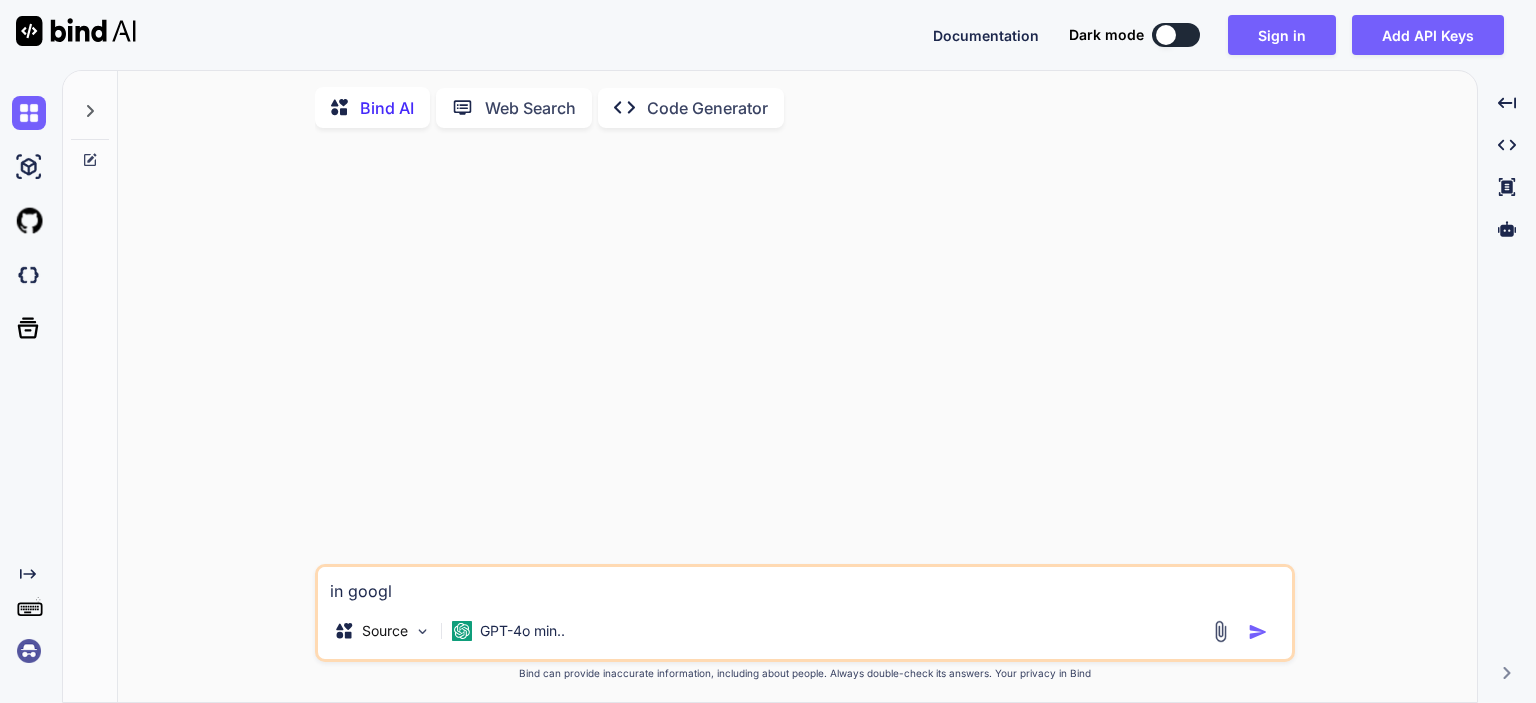 type on "x" 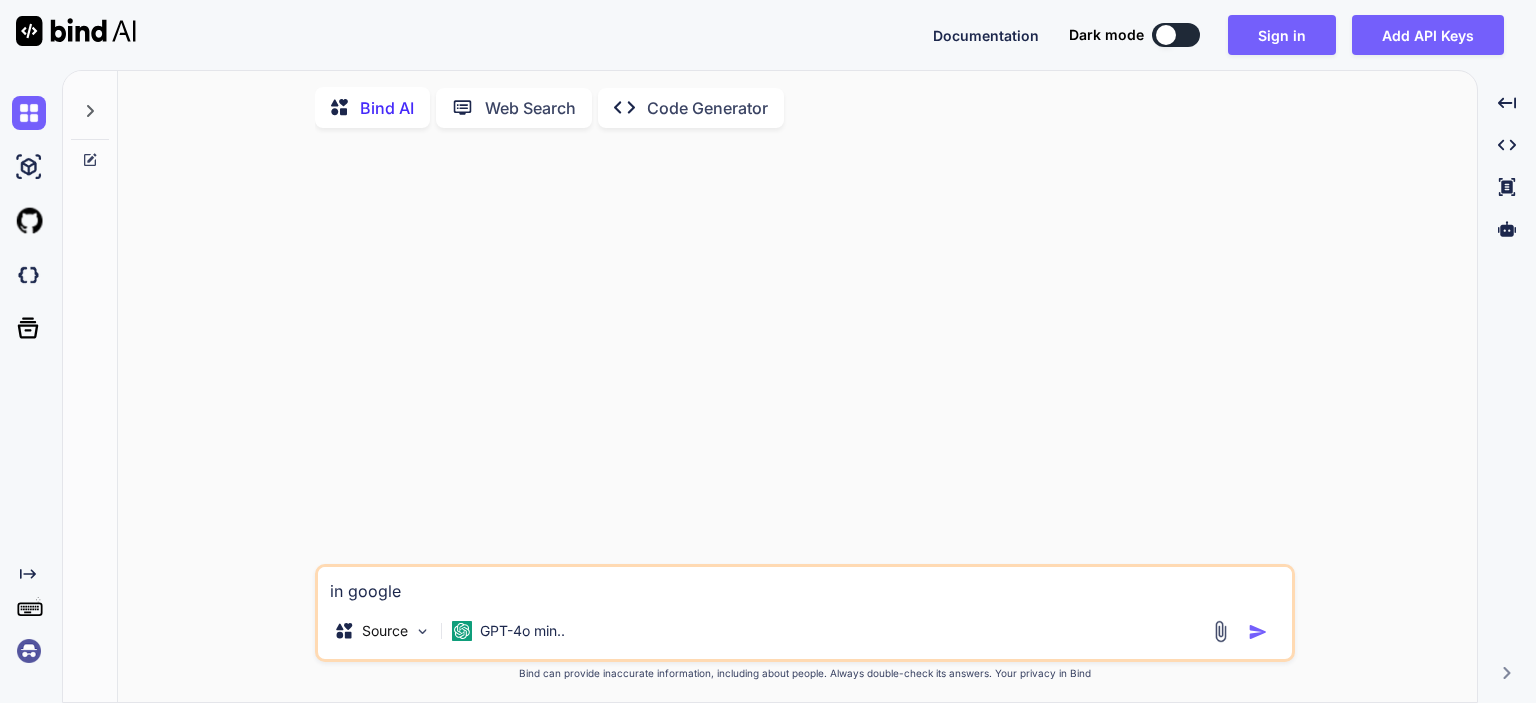 type on "in google" 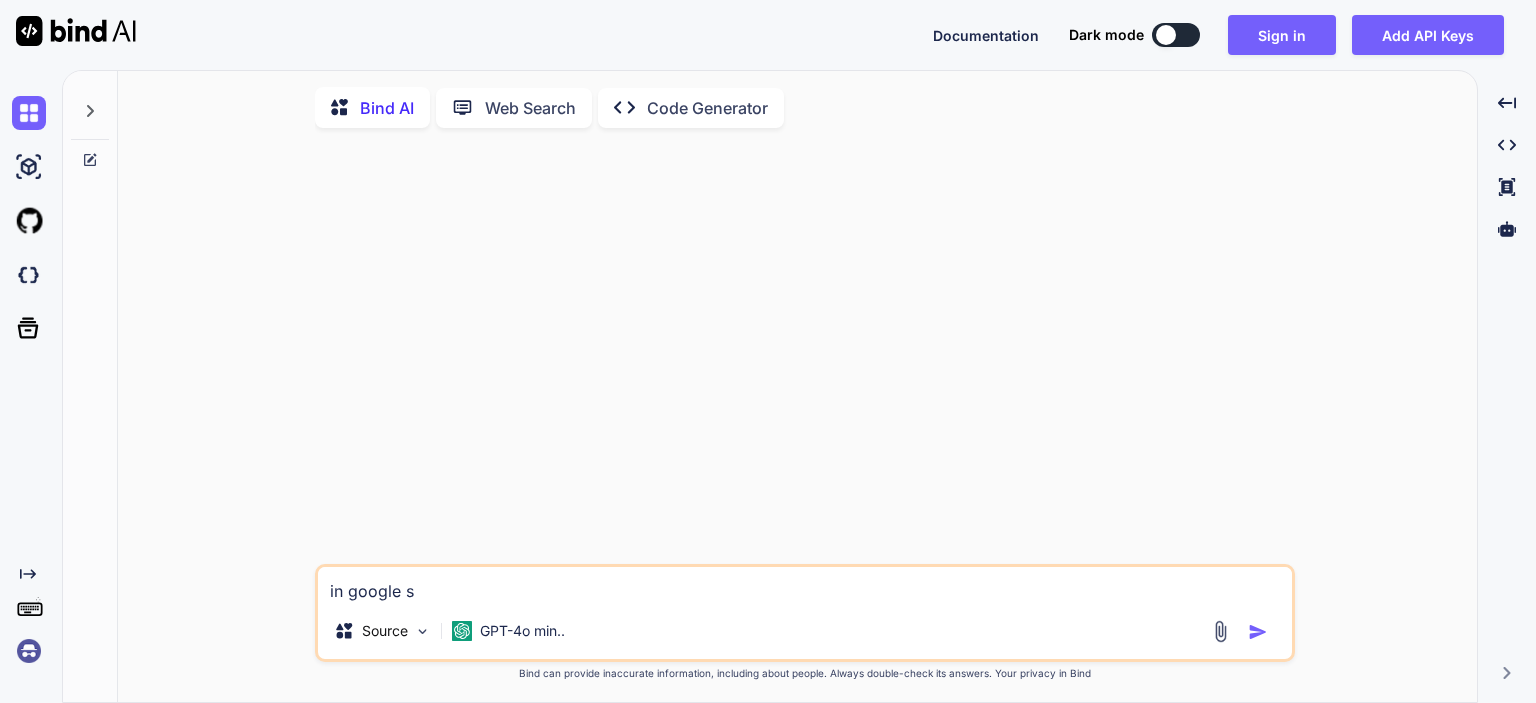 type on "in google sh" 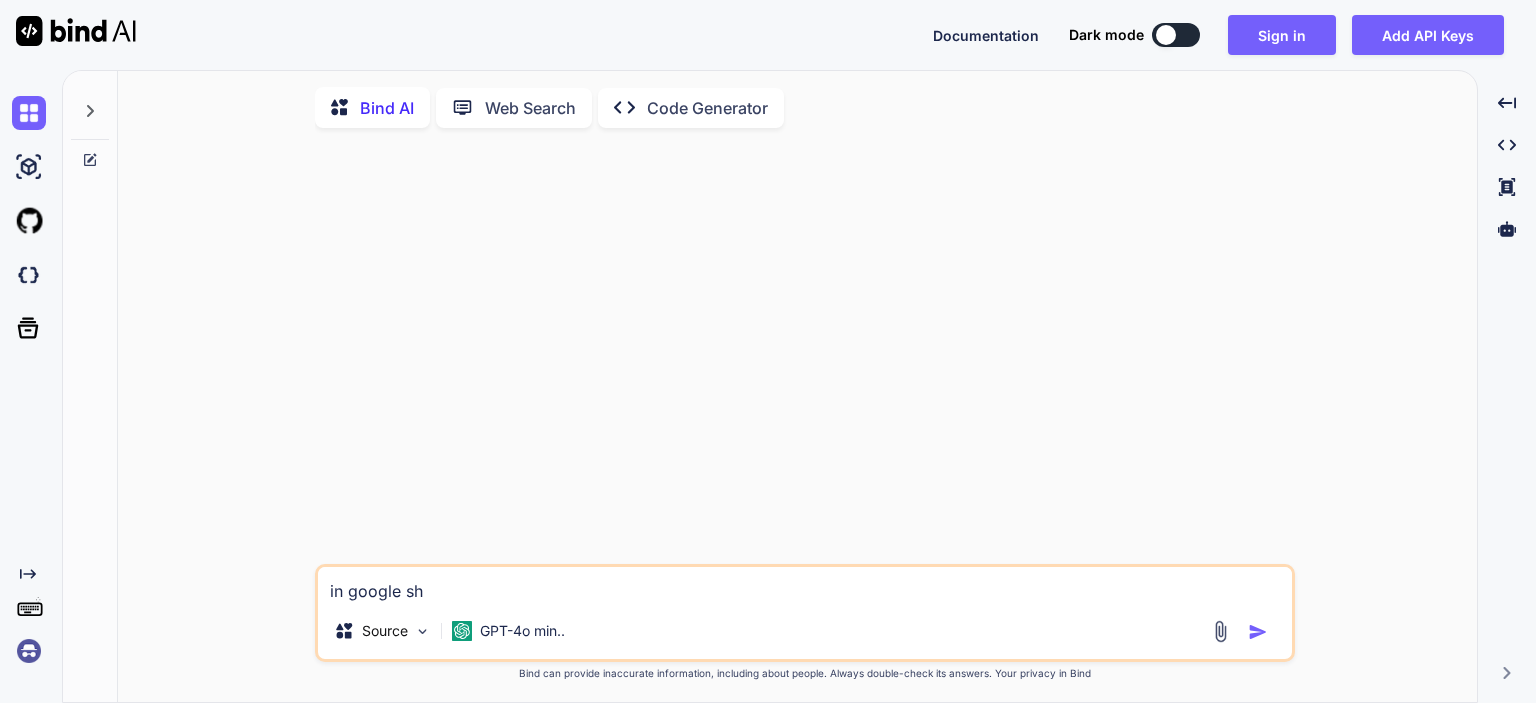 type on "in google she" 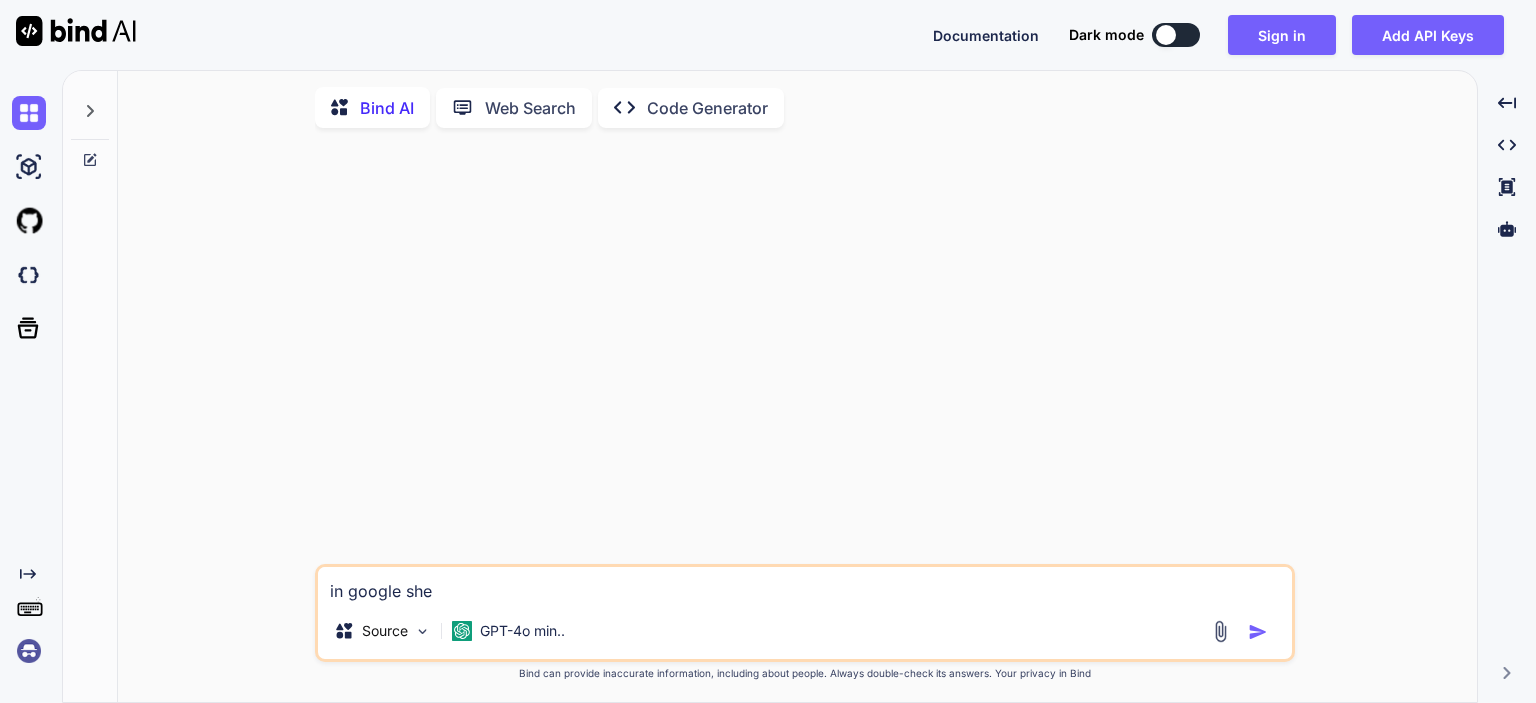 type on "in google shee" 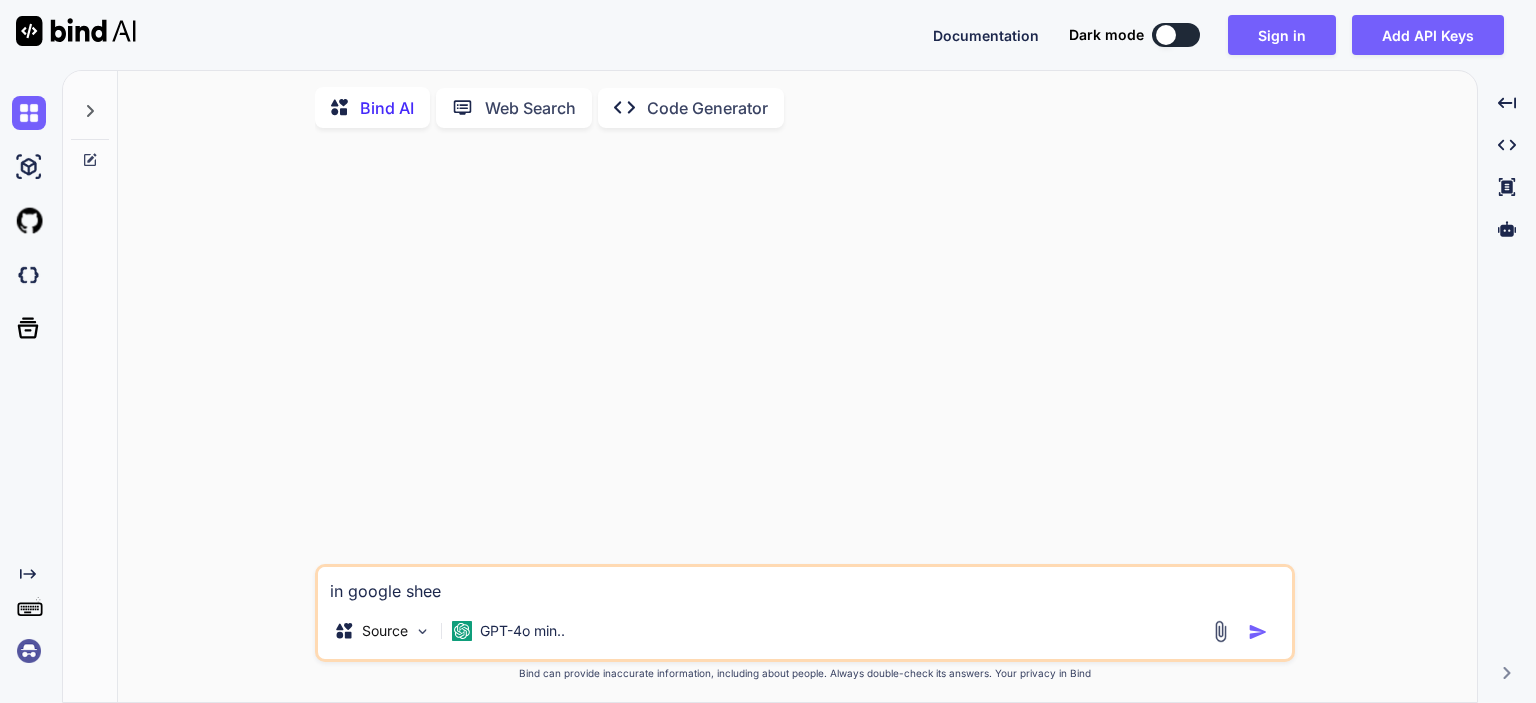 type on "in google sheet" 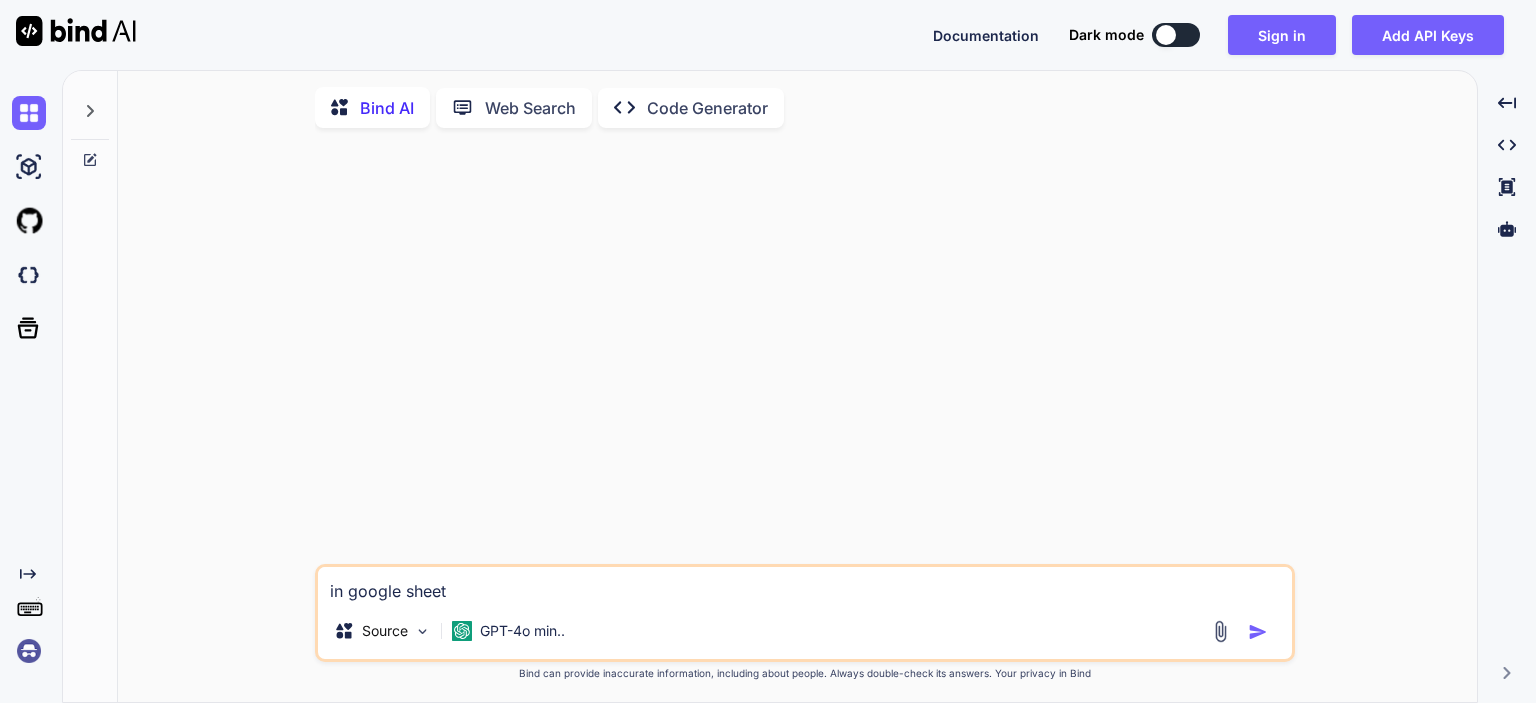 type on "in google sheets" 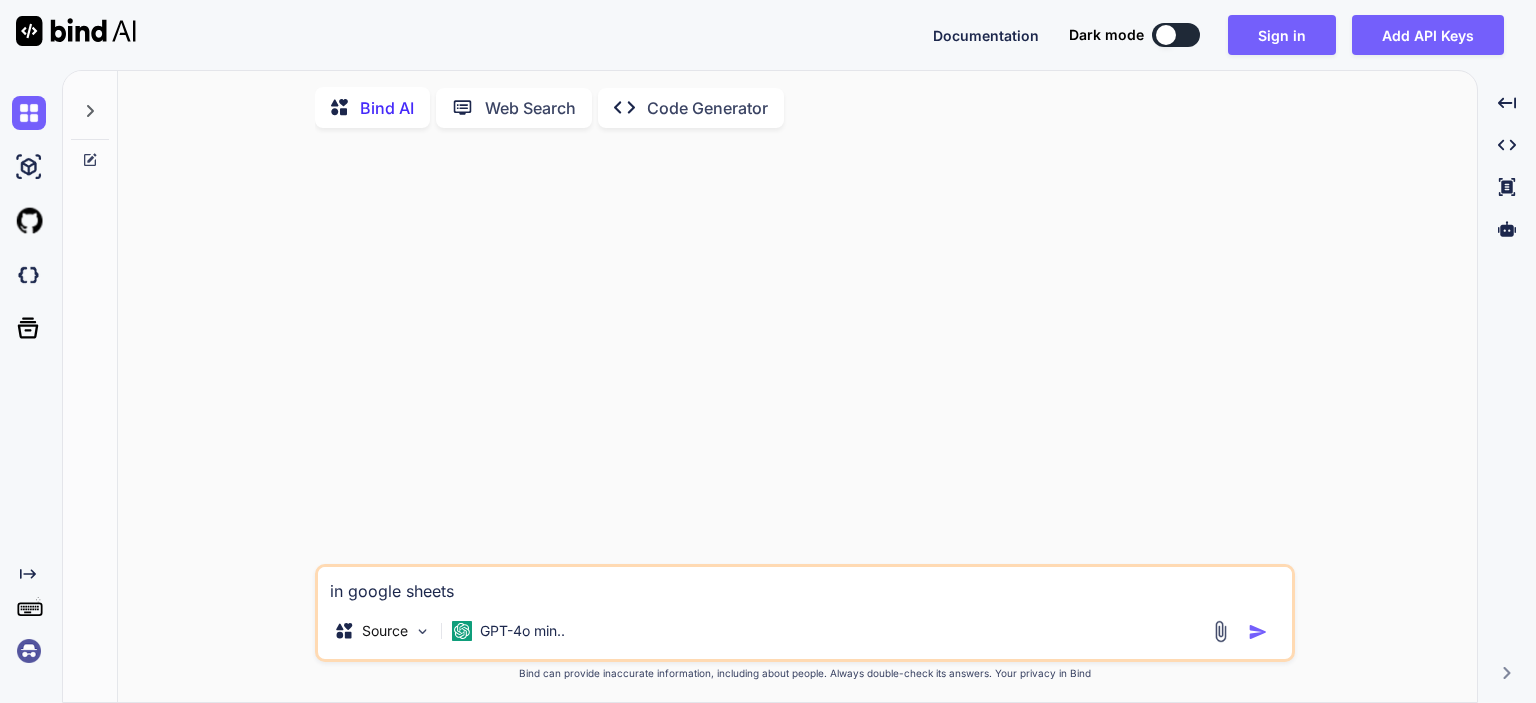 type on "in google sheets," 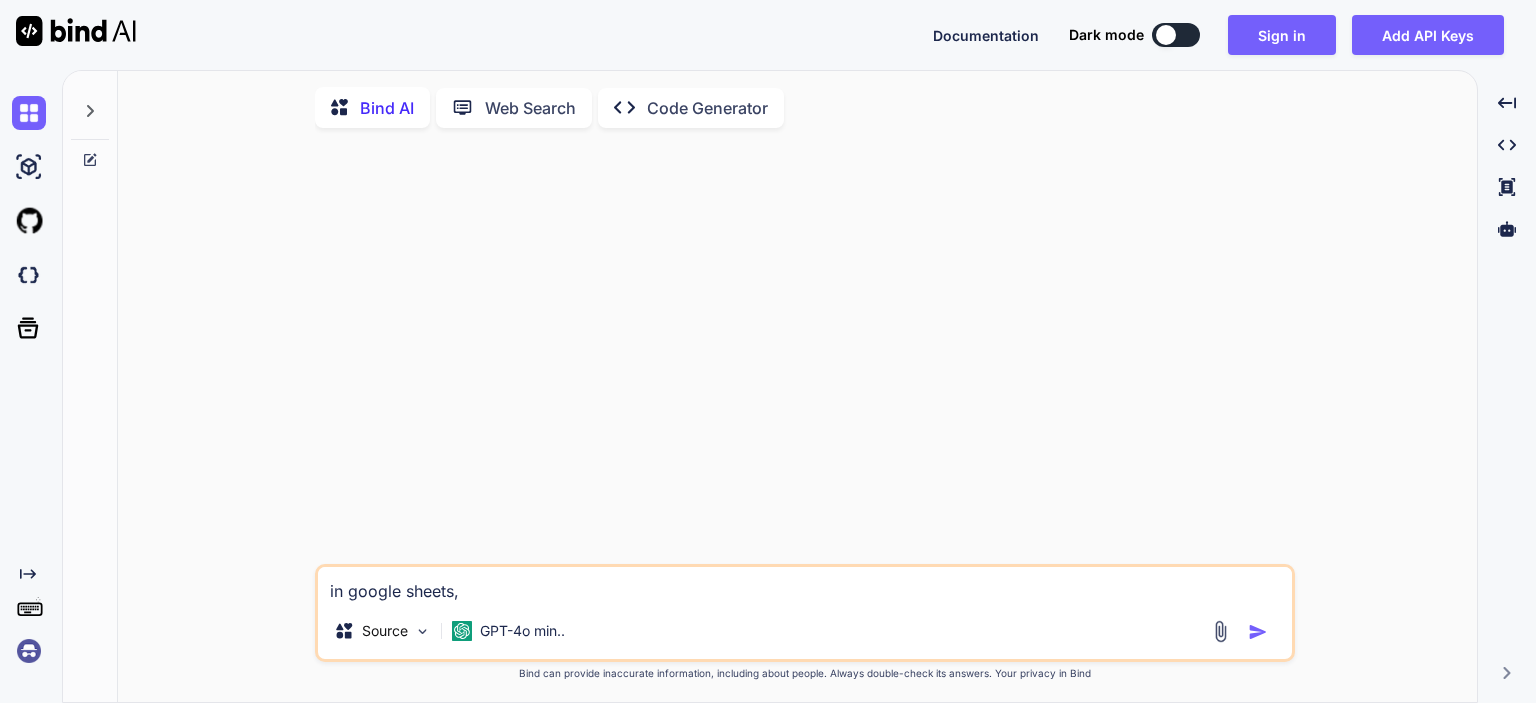 type on "in google sheets," 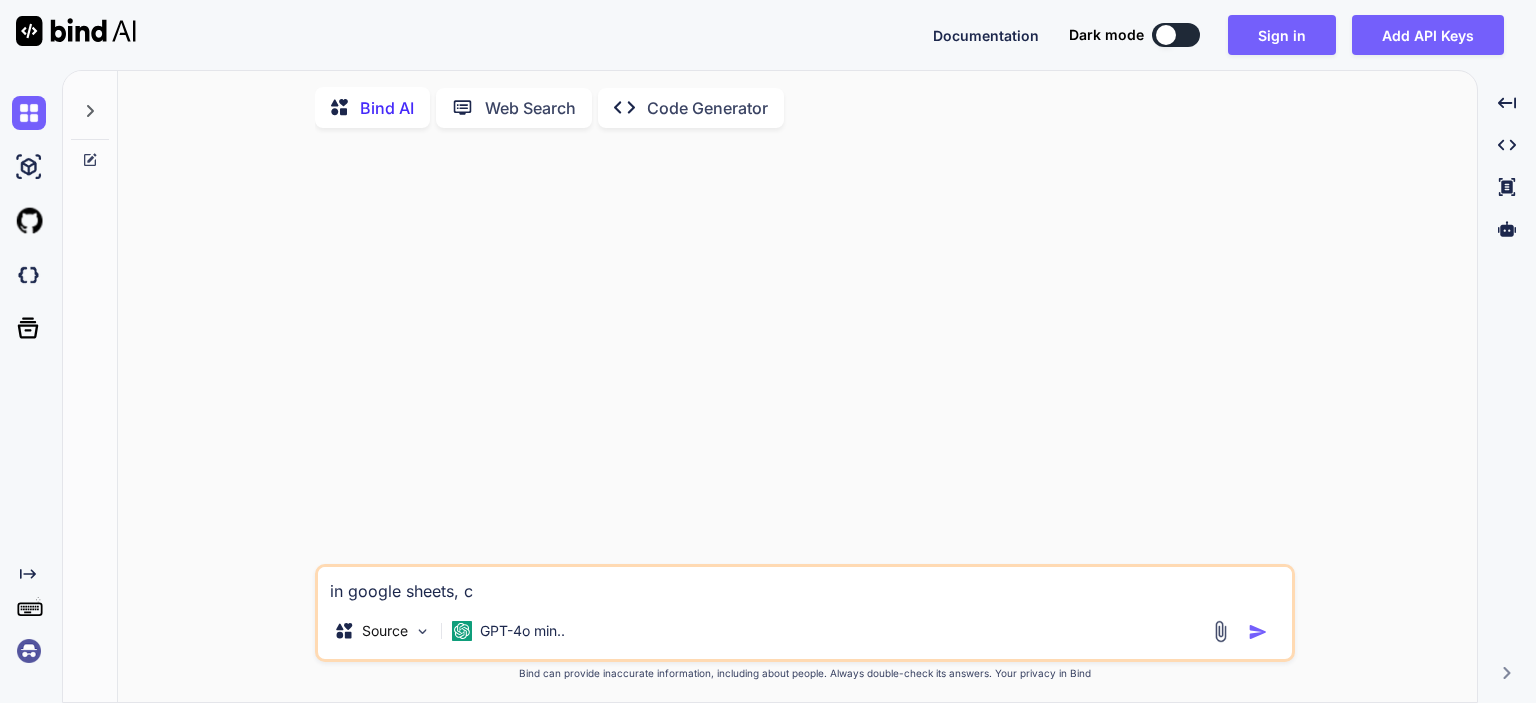 type on "in google sheets, cr" 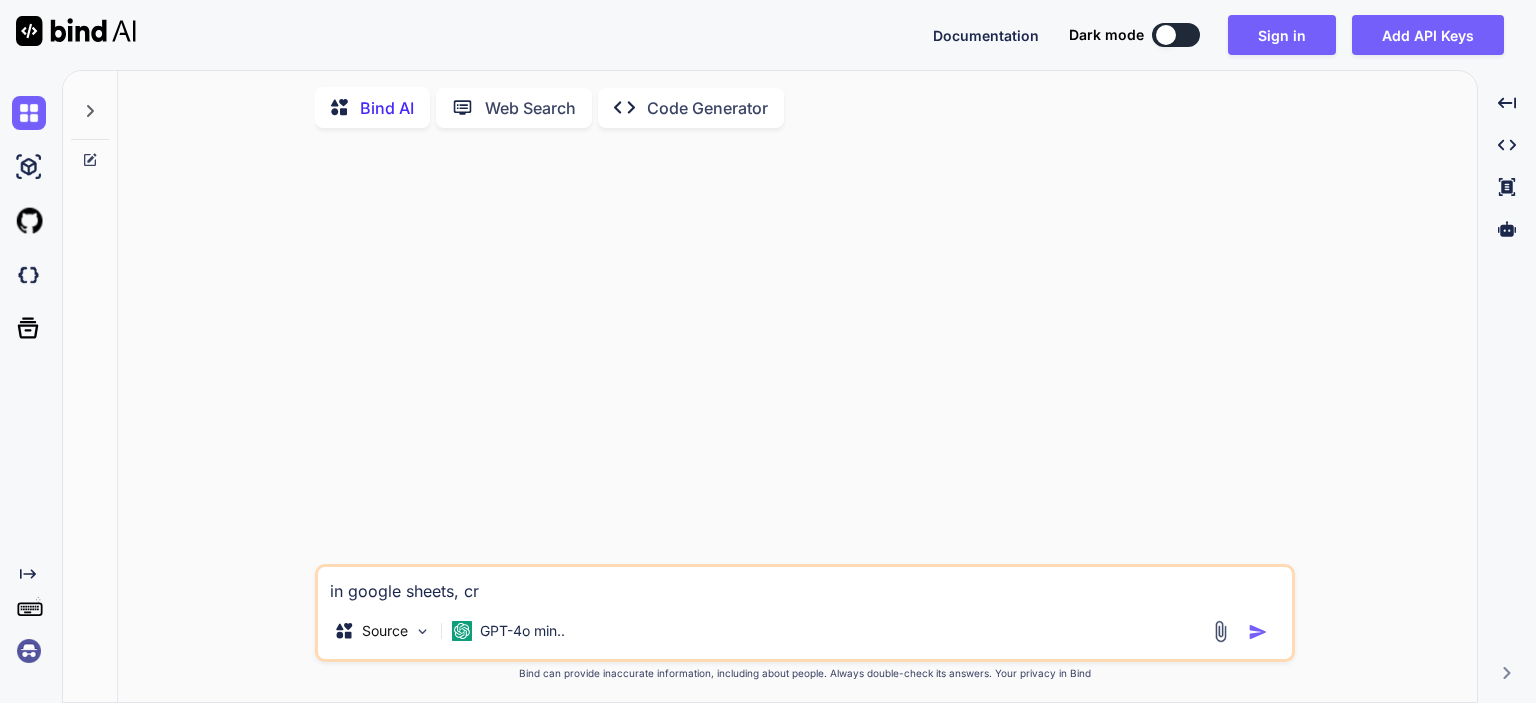 type on "x" 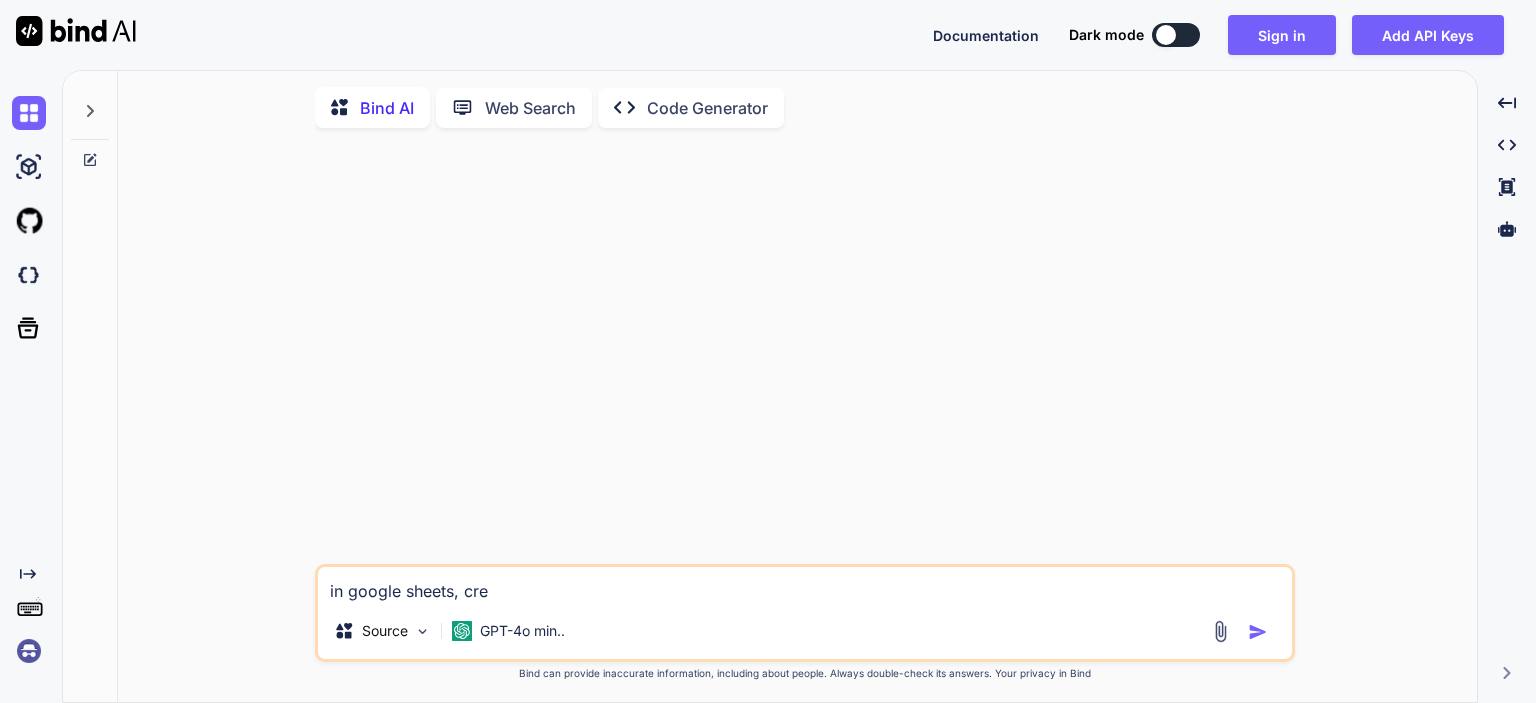 type on "in google sheets, crea" 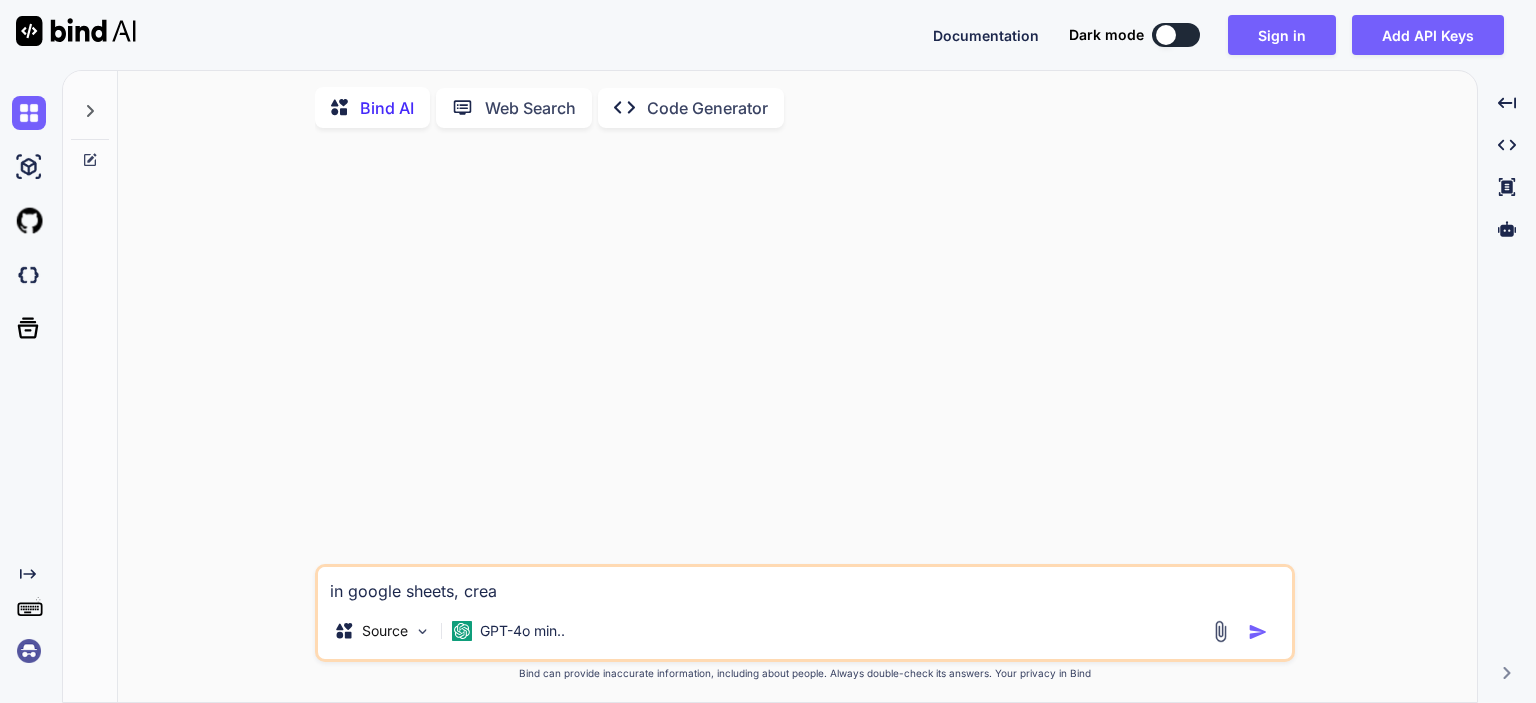 type on "in google sheets, creat" 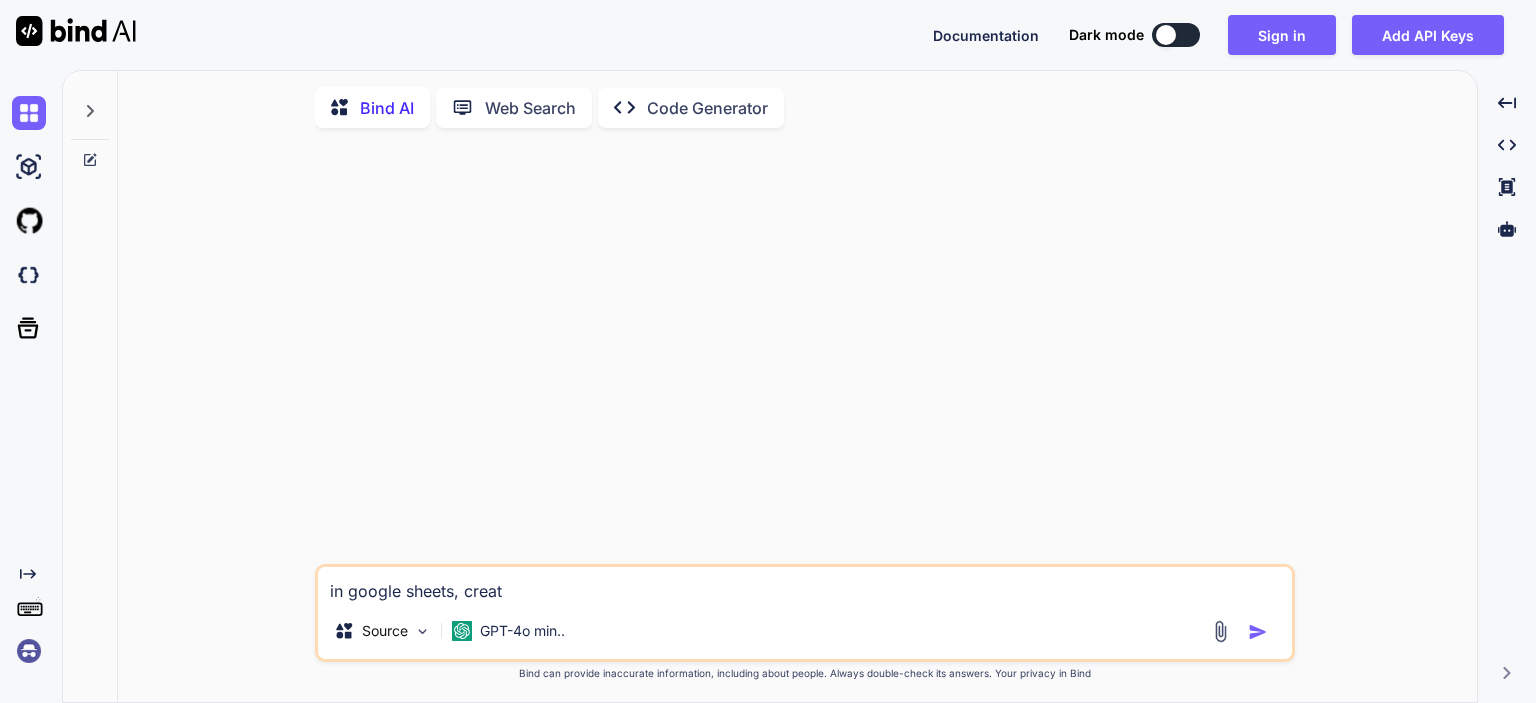 type on "in google sheets, create" 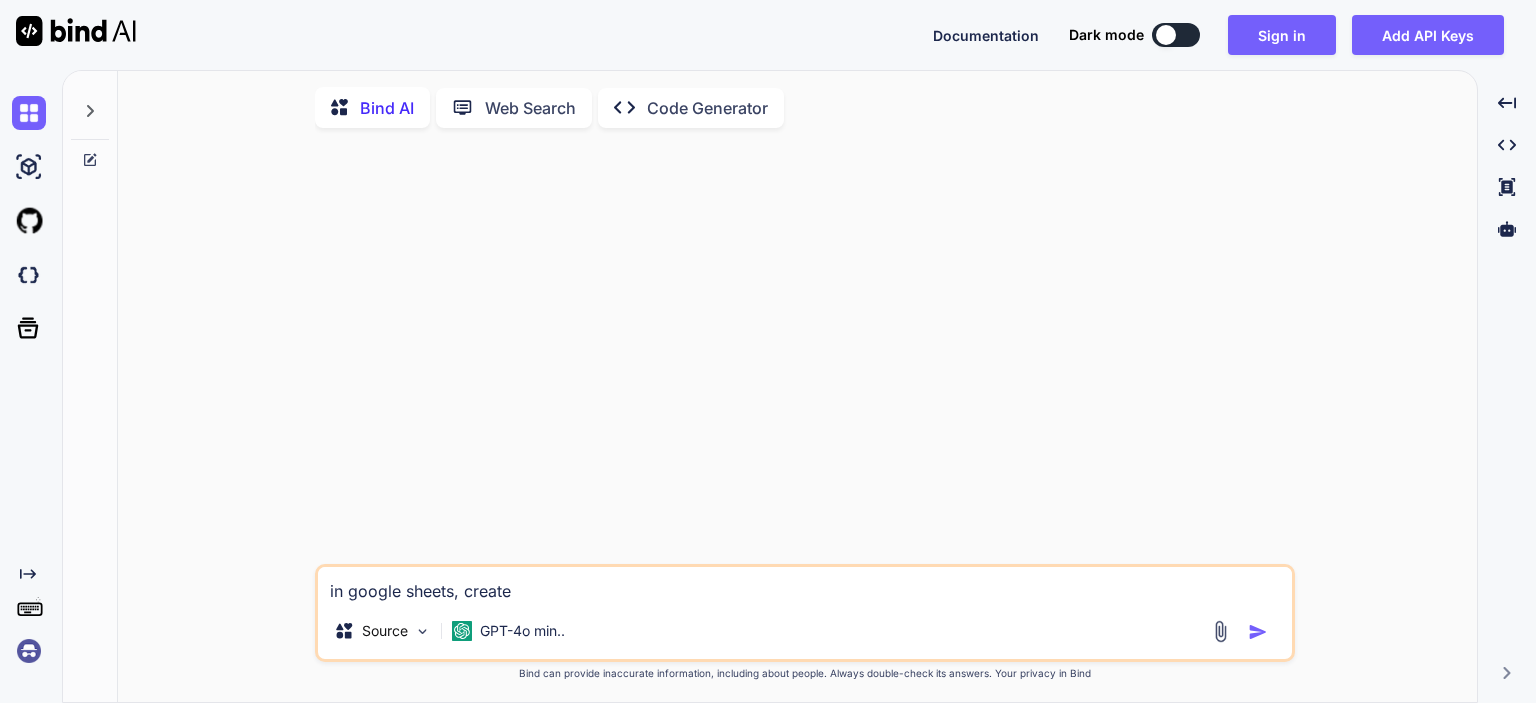 type on "in google sheets, create" 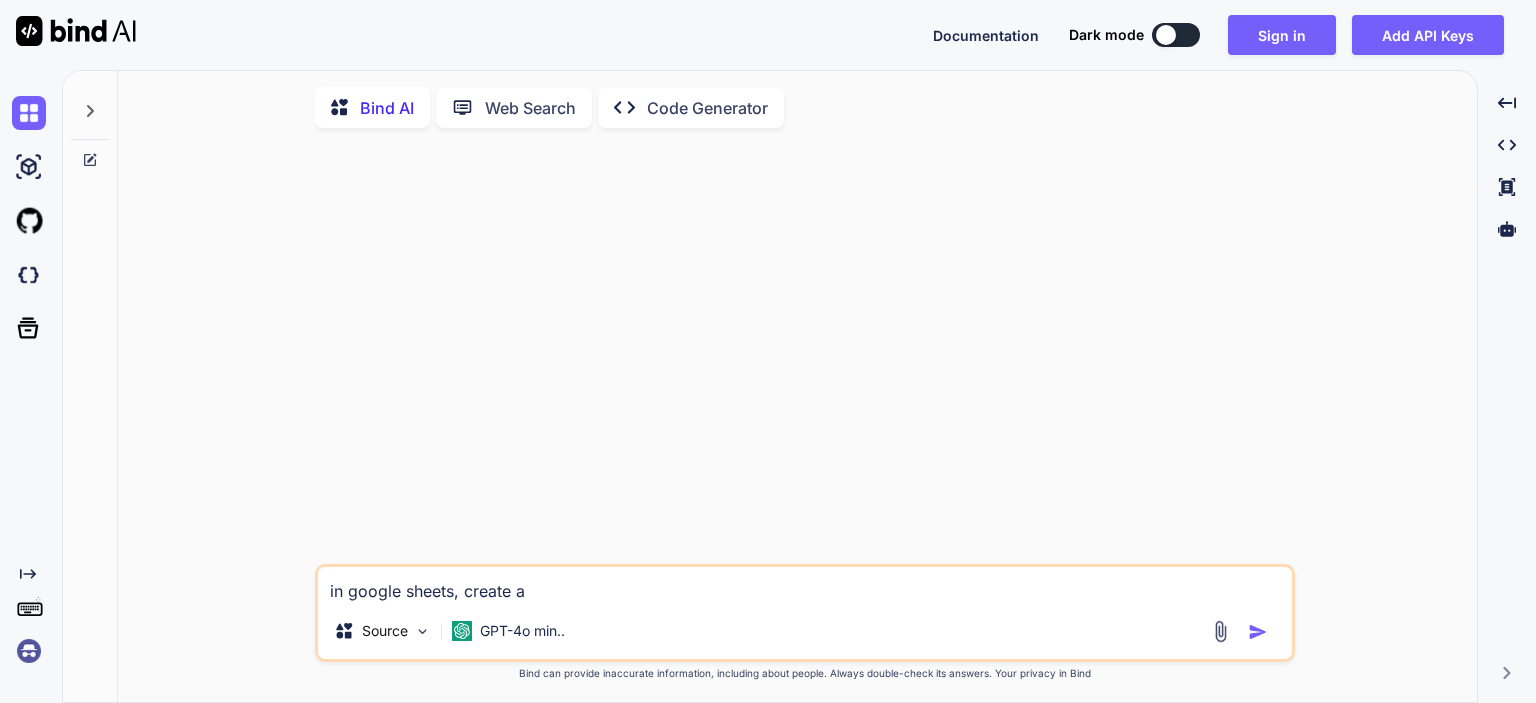 type on "in google sheets, create a" 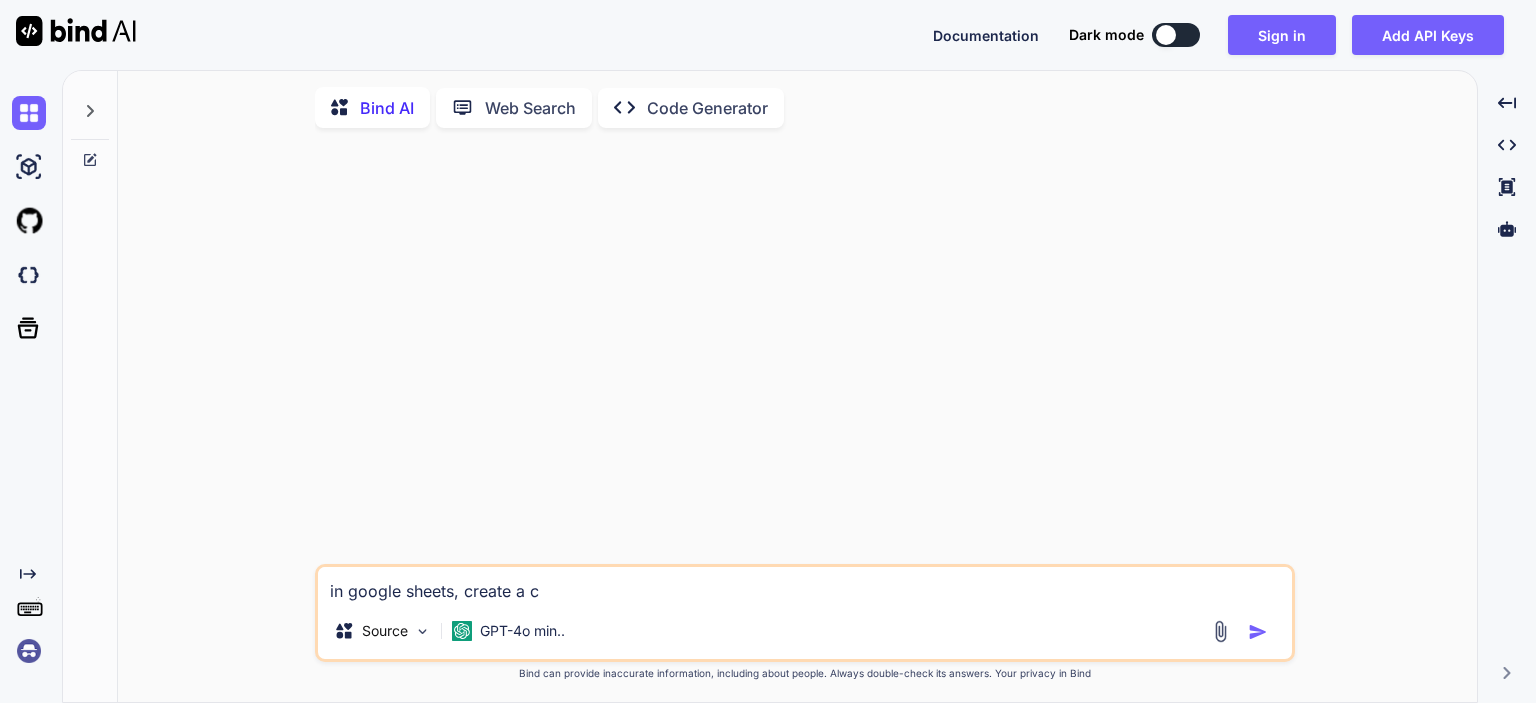type on "in google sheets, create a ce" 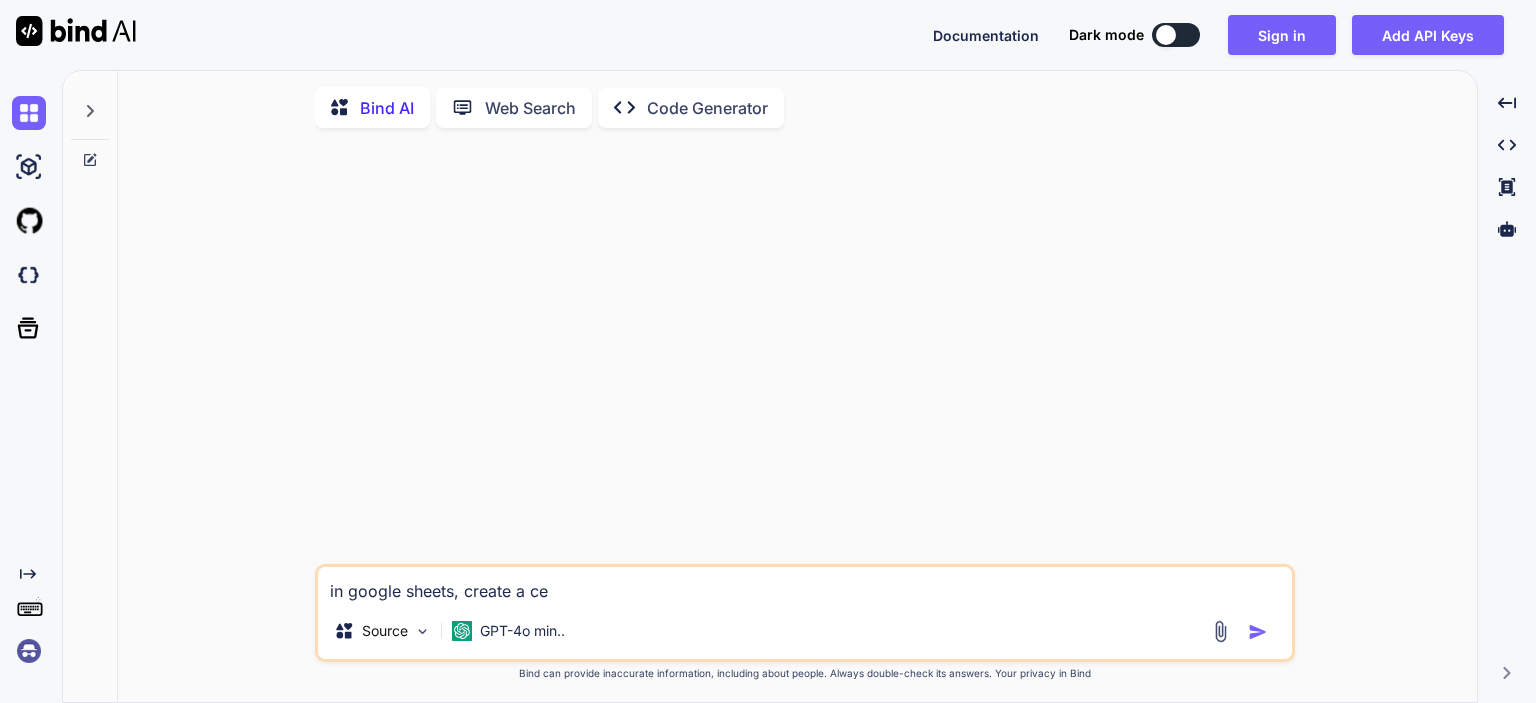 type on "in google sheets, create a cel" 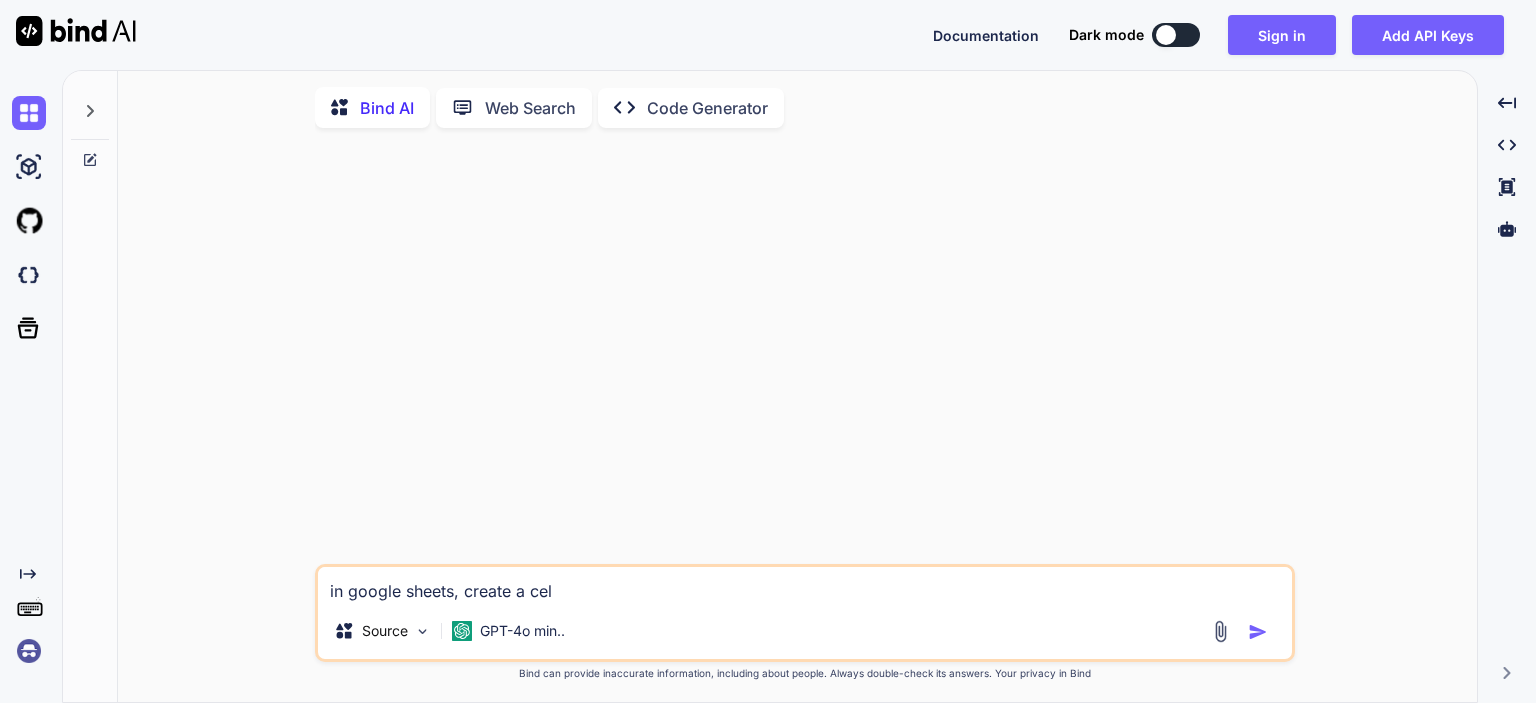 type on "in google sheets, create a cell" 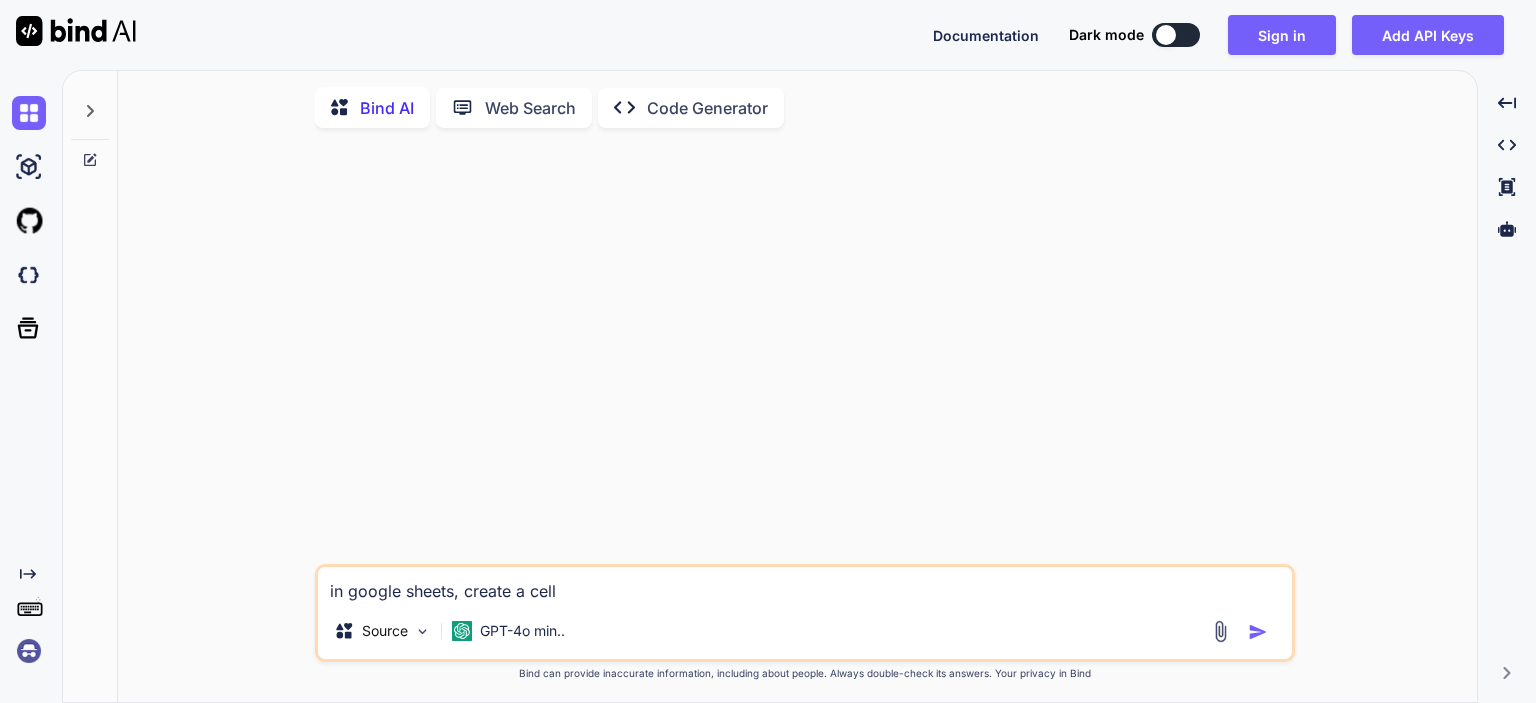 type on "in google sheets, create a cell" 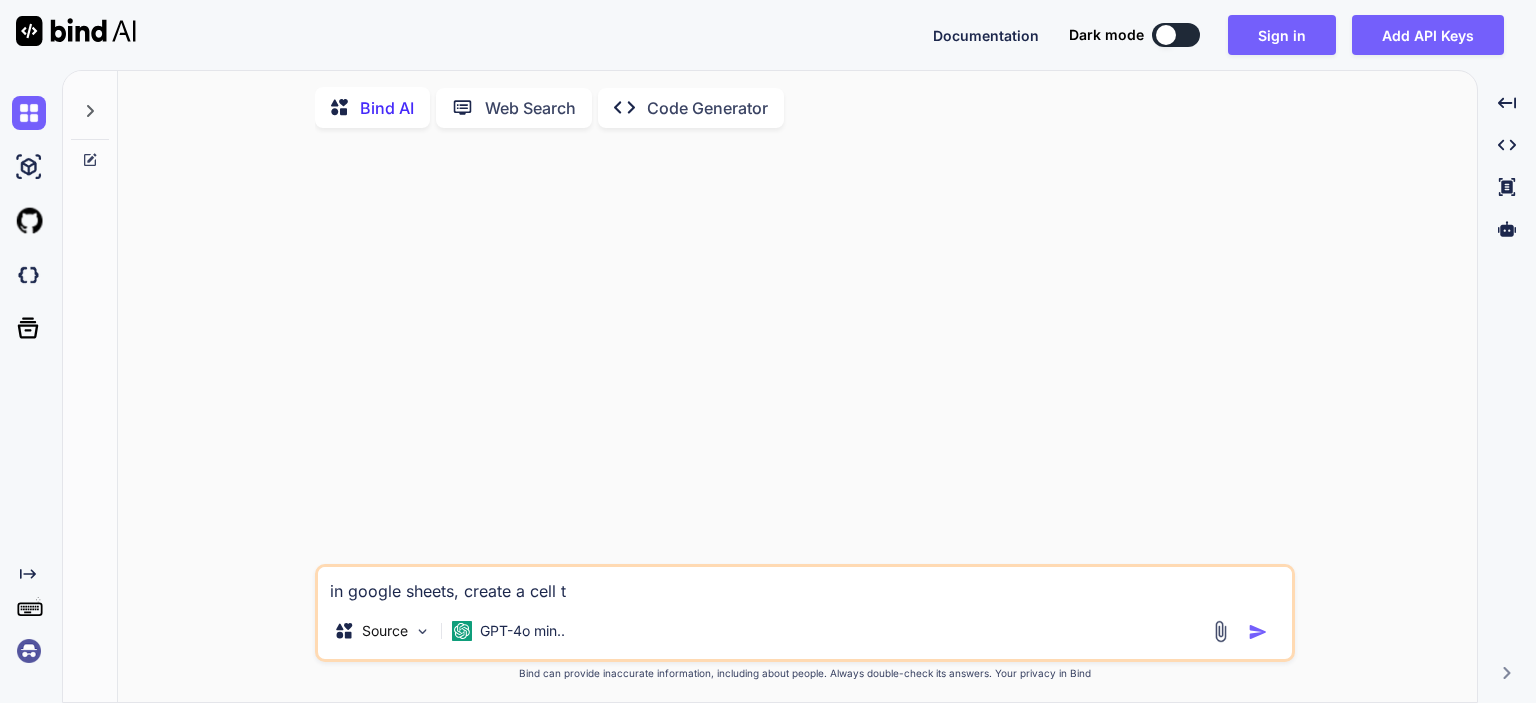 type on "in google sheets, create a cell th" 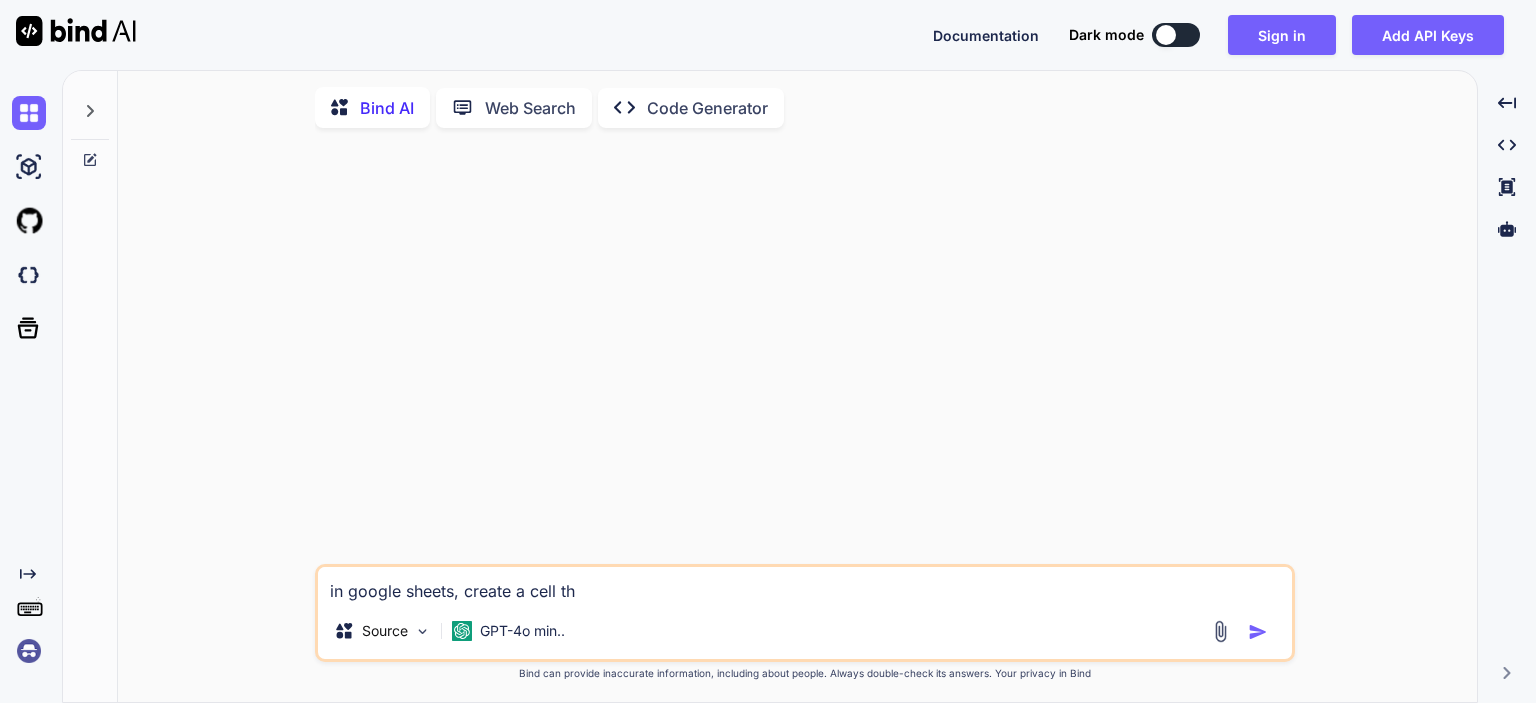 type on "in google sheets, create a cell tha" 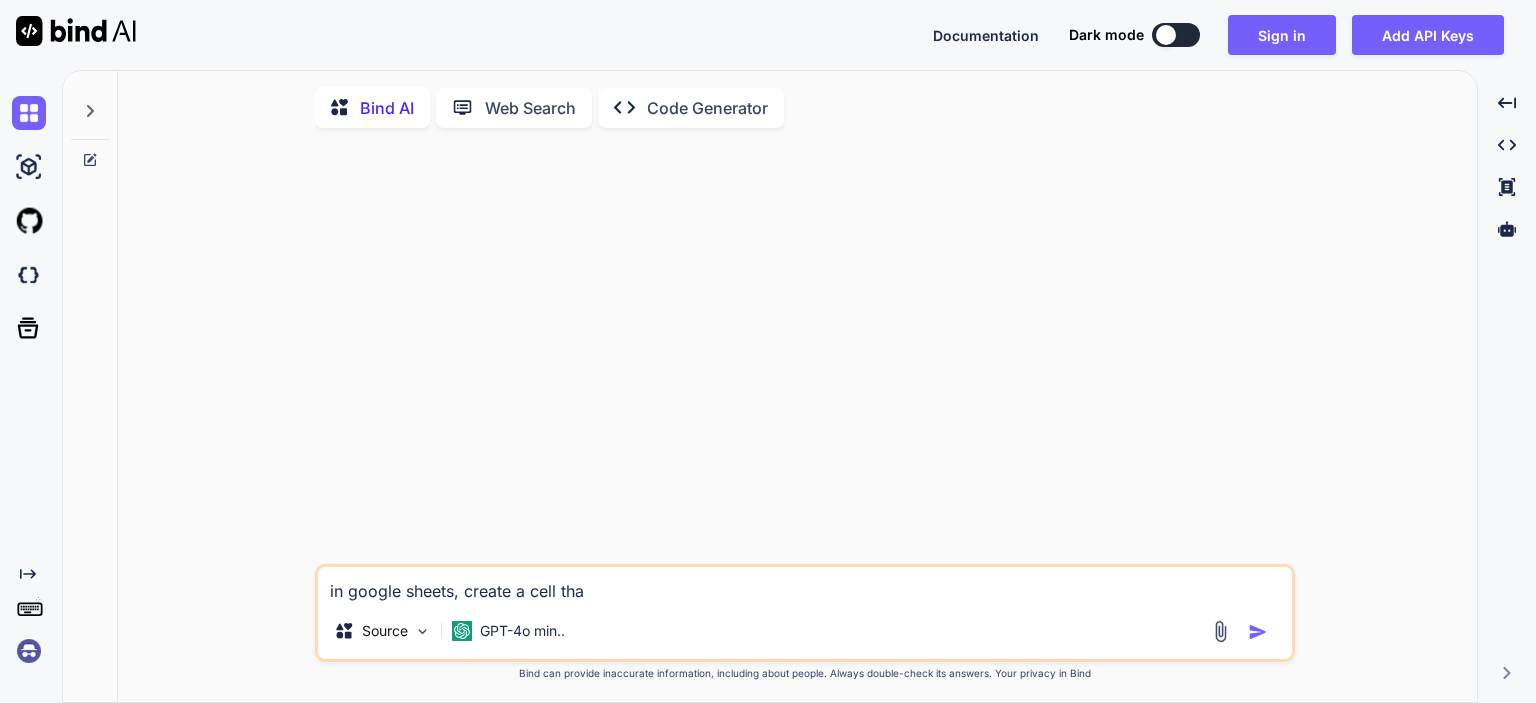 type on "in google sheets, create a cell that" 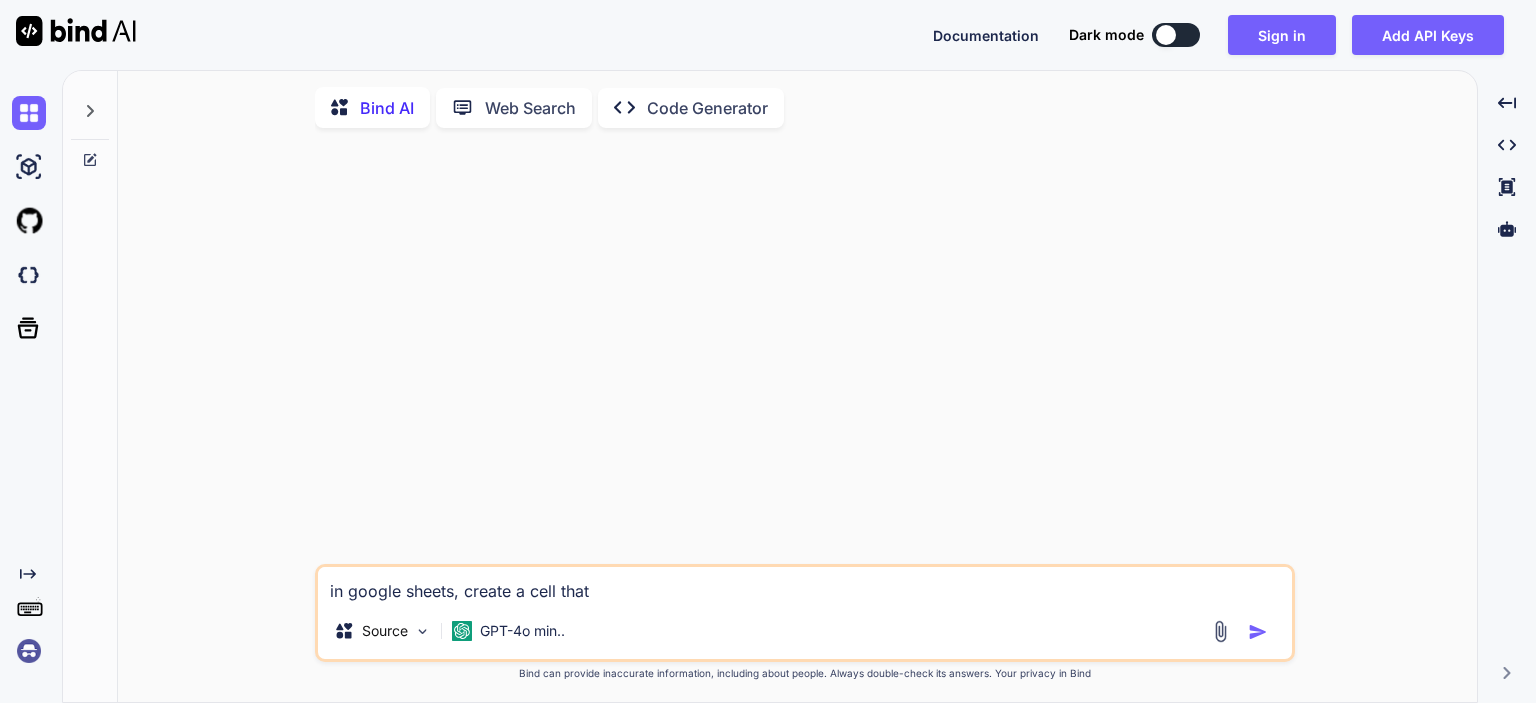 type on "in google sheets, create a cell that" 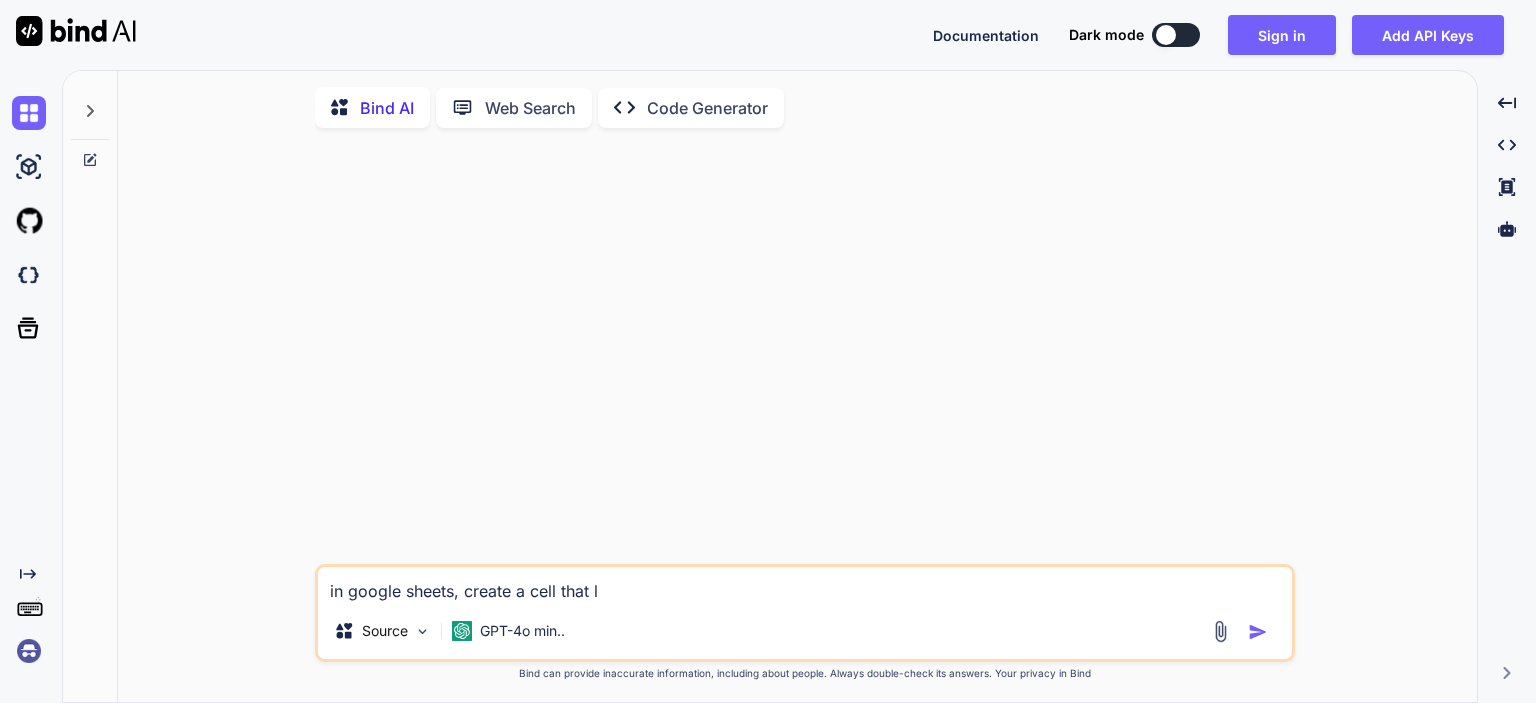 type on "in google sheets, create a cell that lo" 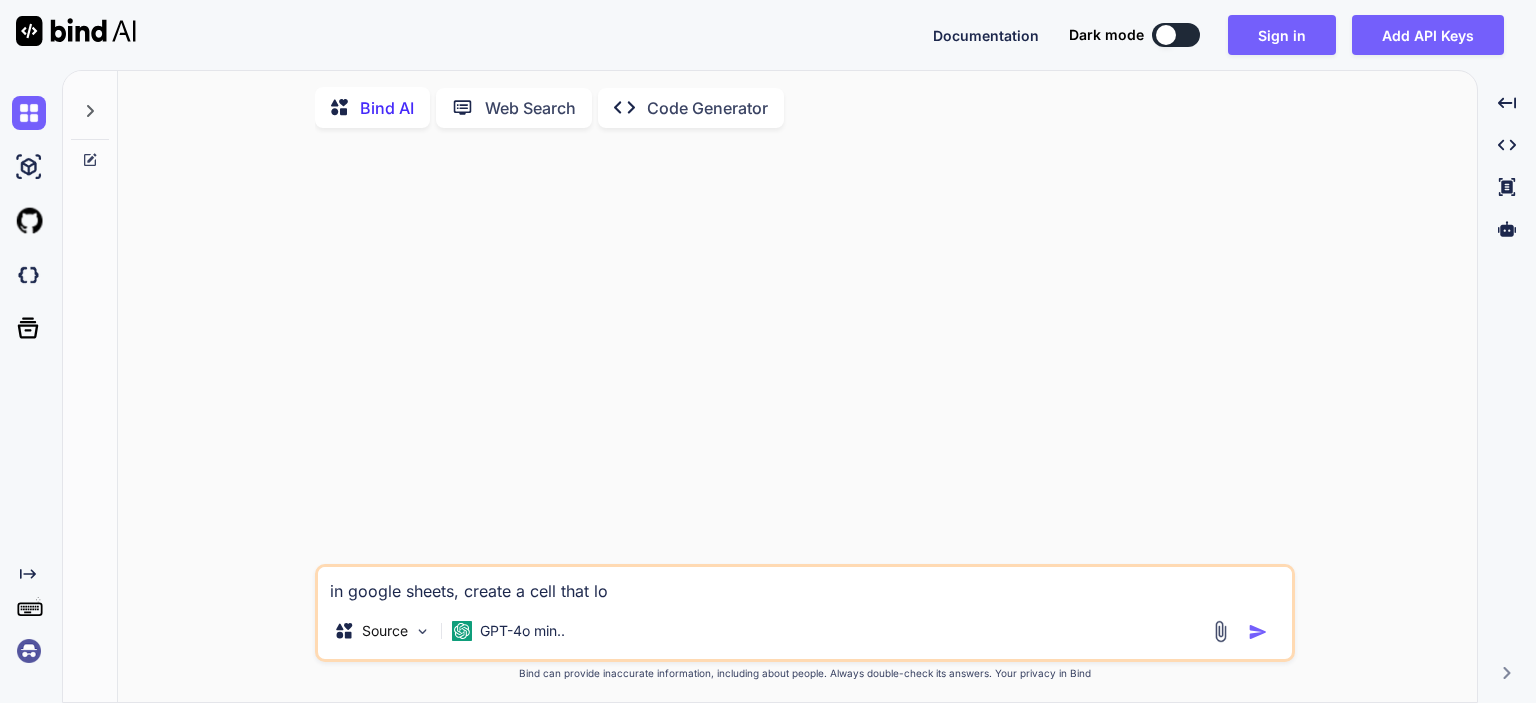 type on "in google sheets, create a cell that loo" 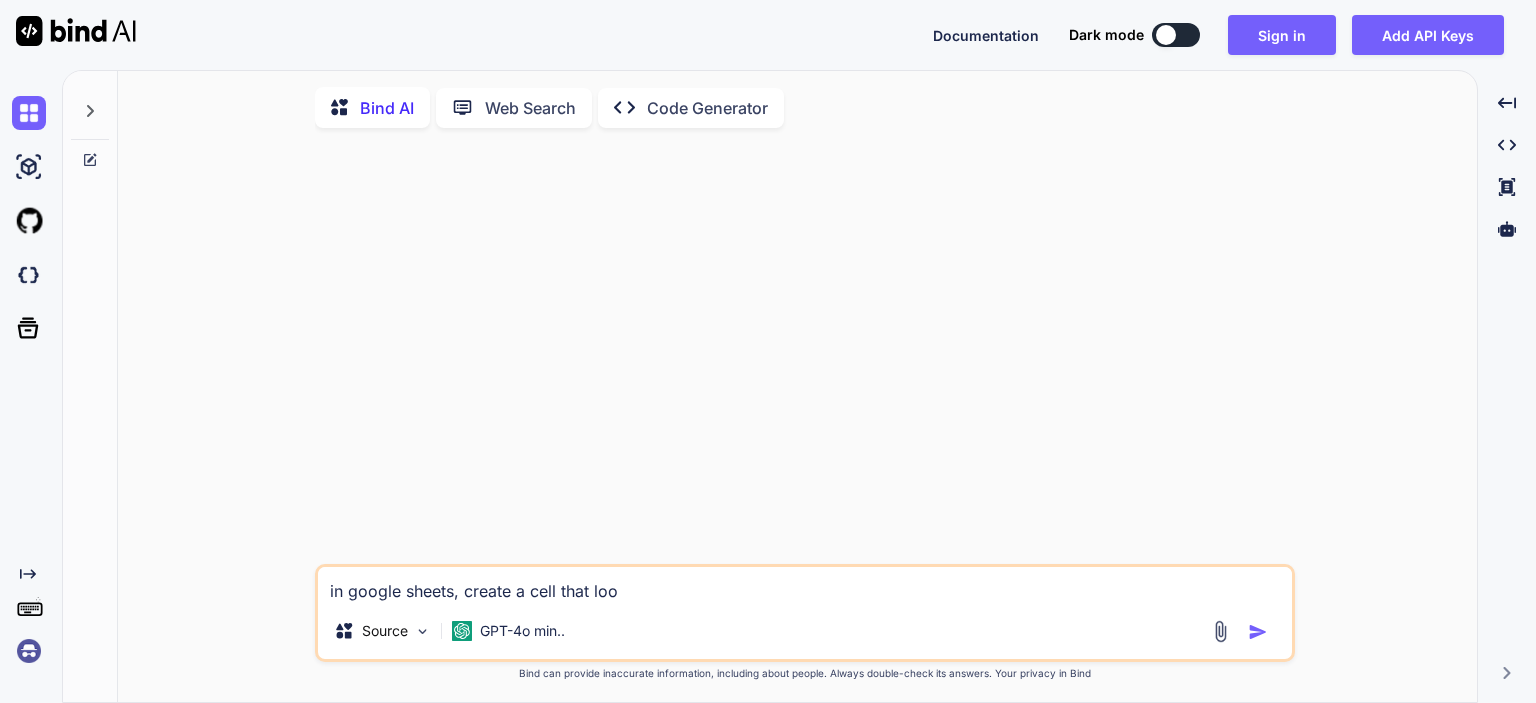 type on "in google sheets, create a cell that look" 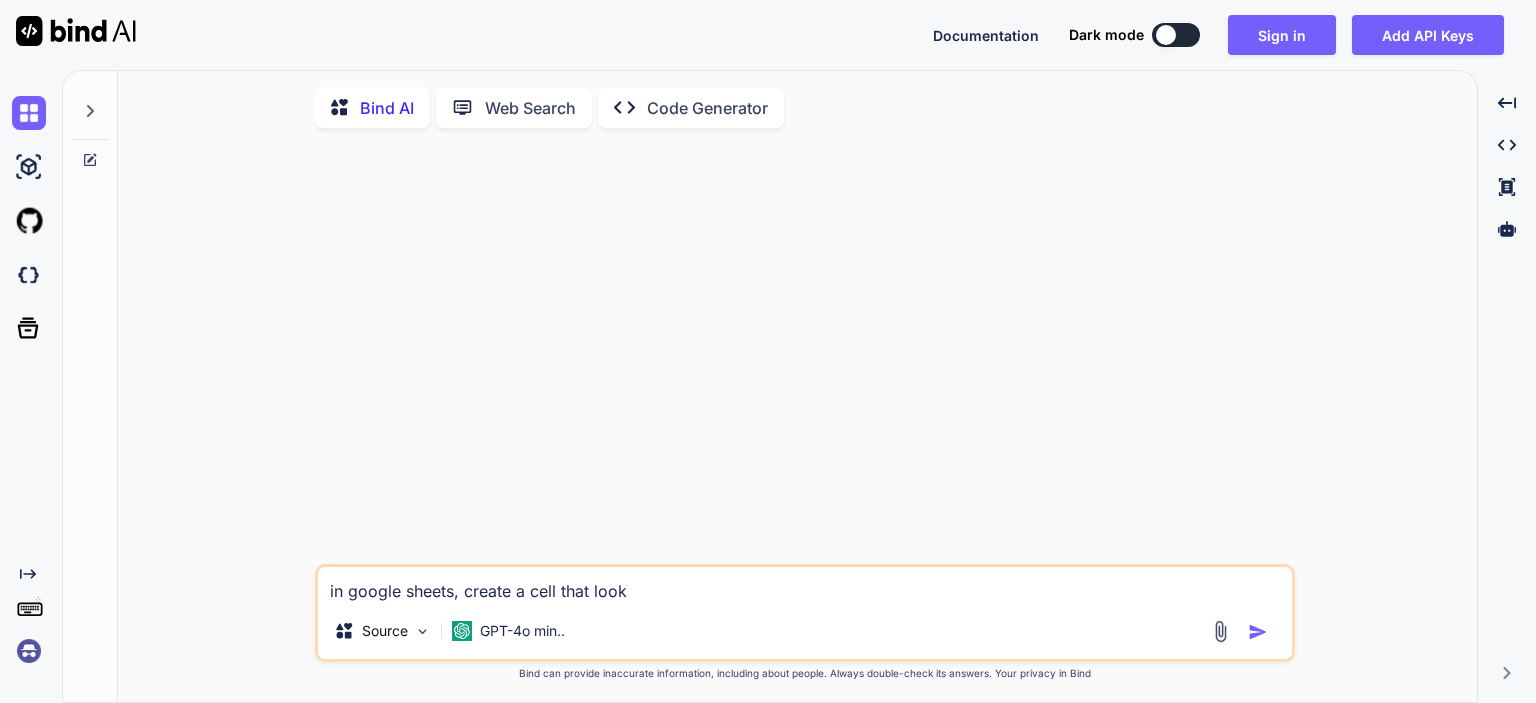 type on "in google sheets, create a cell that looks" 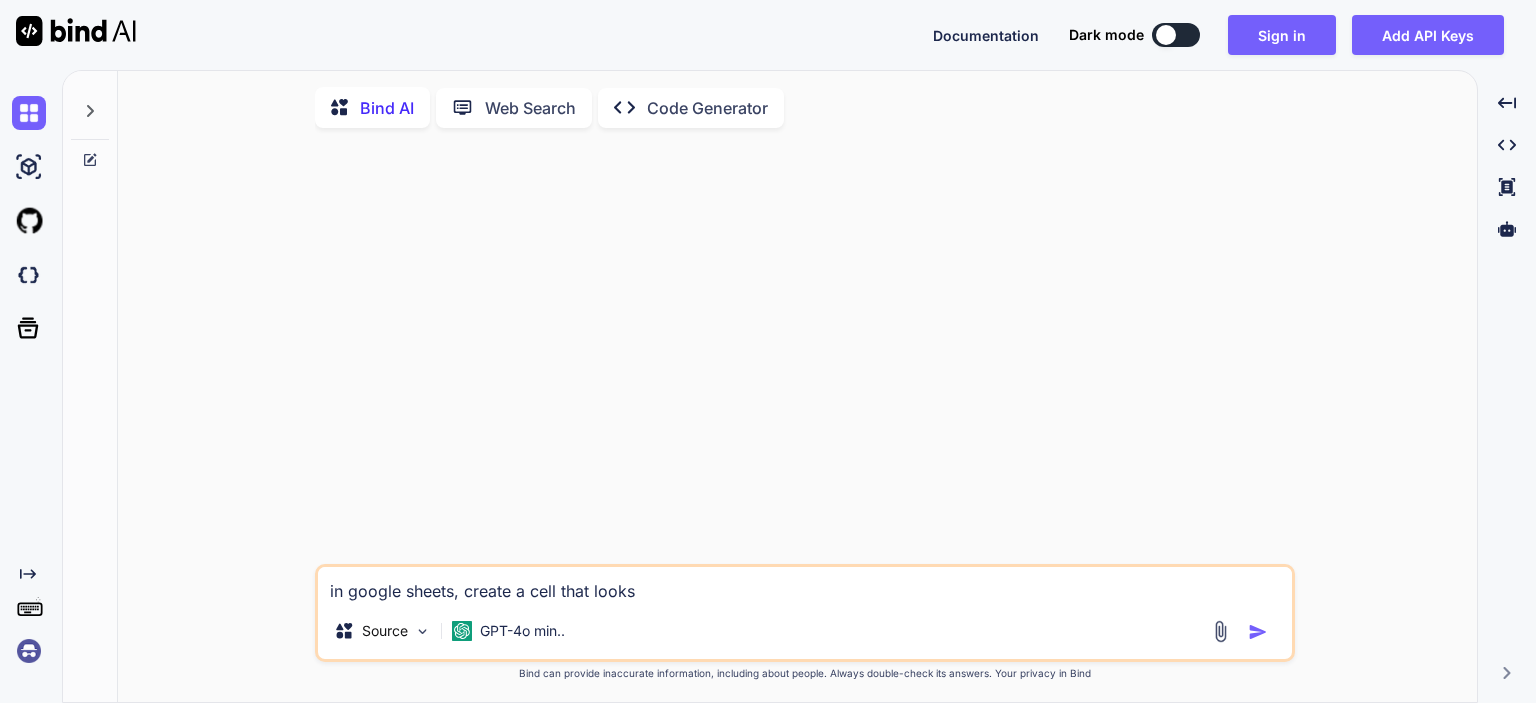 type on "in google sheets, create a cell that looks" 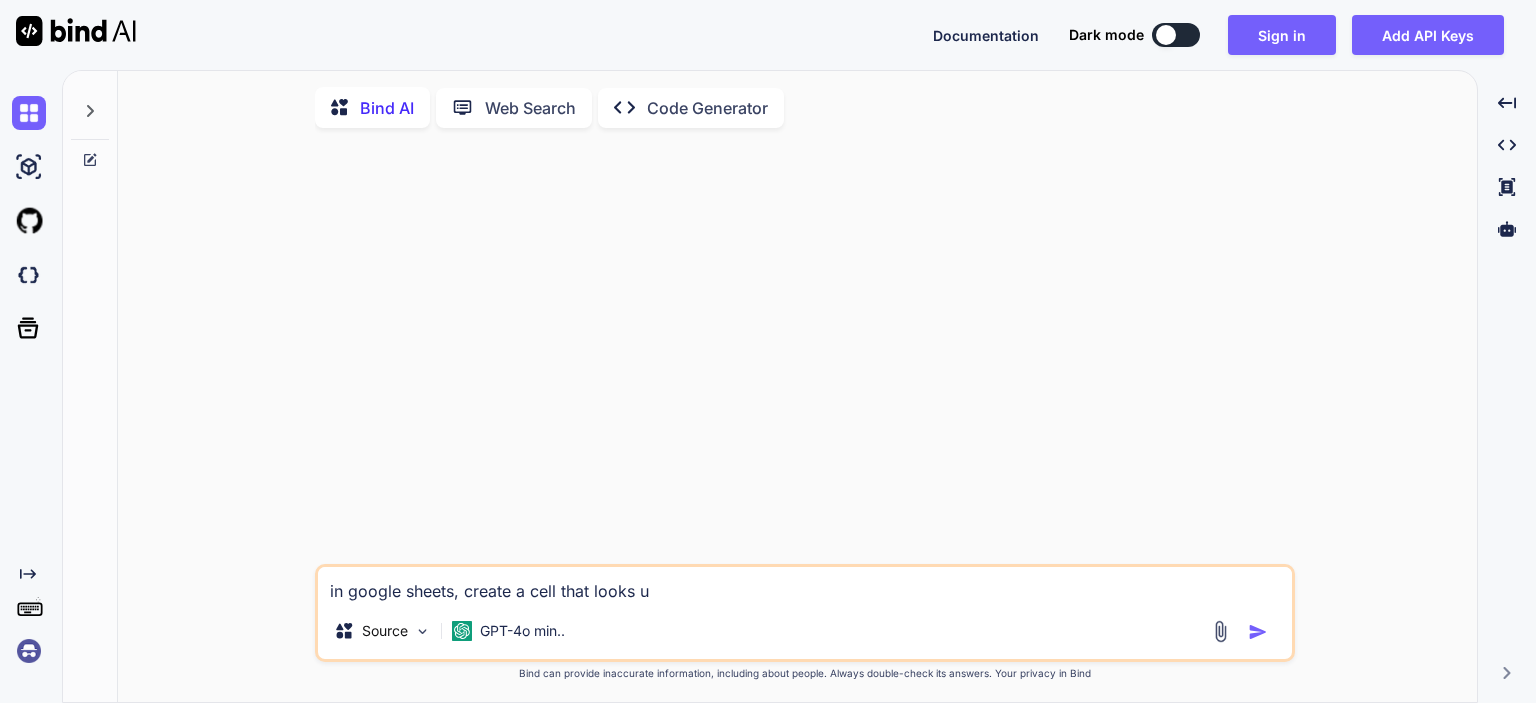 type on "in google sheets, create a cell that looks up" 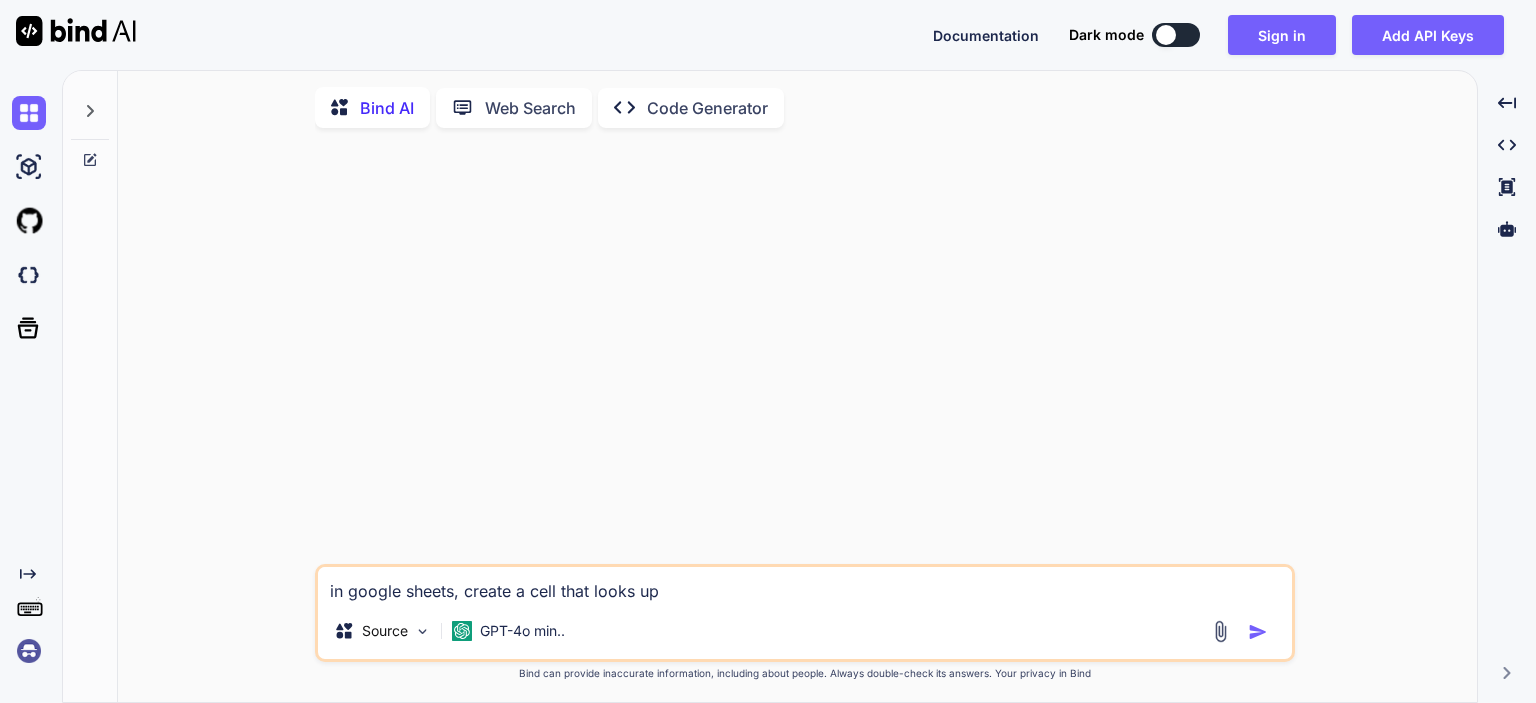 type on "in google sheets, create a cell that looks up" 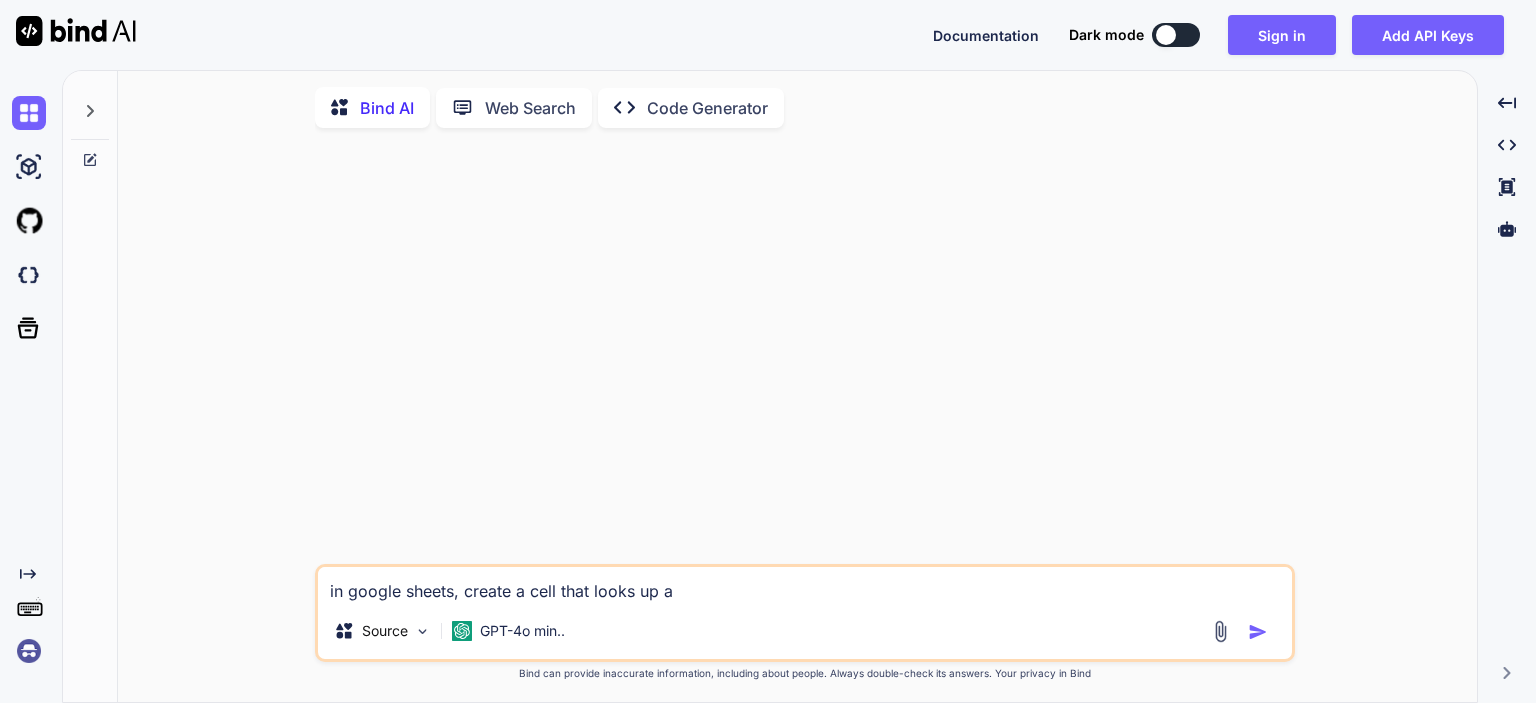 type on "in google sheets, create a cell that looks up a" 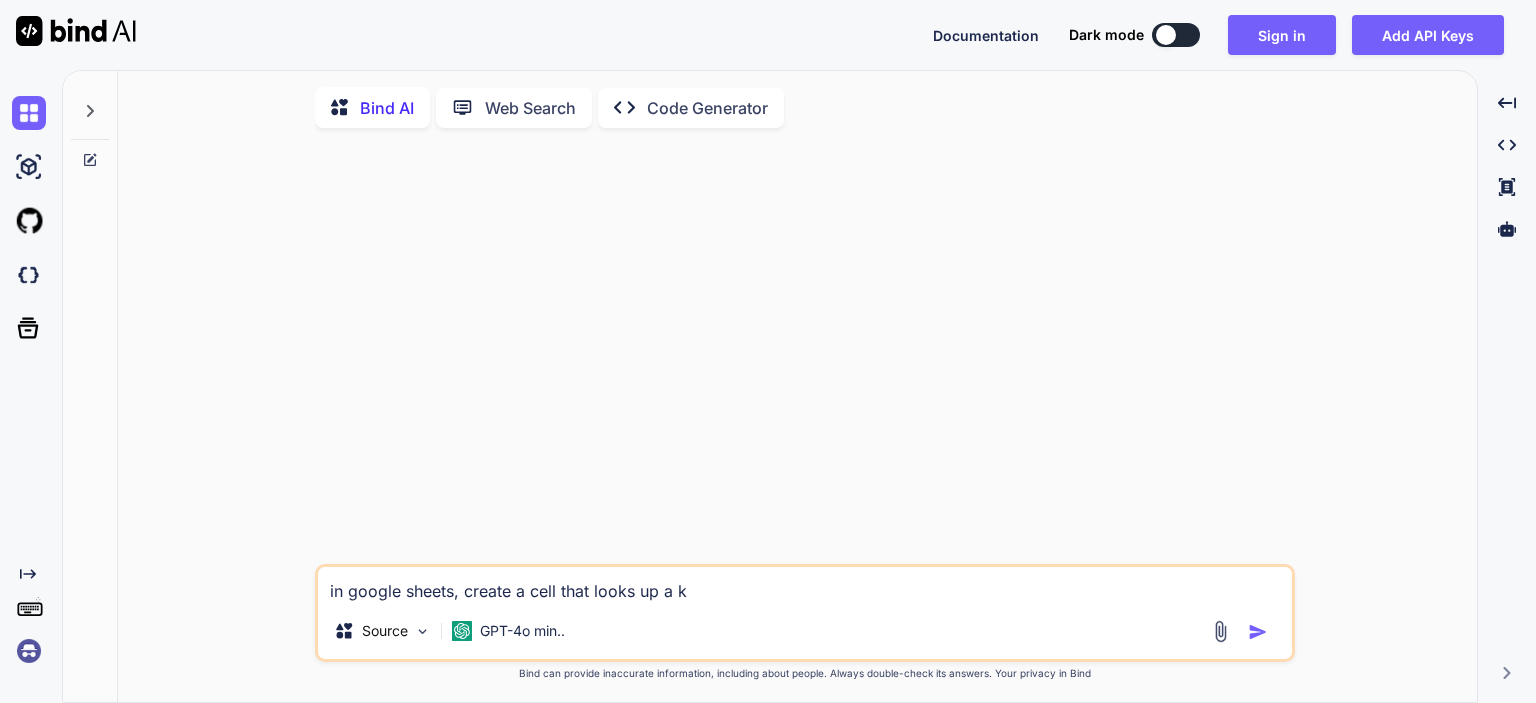 type on "in google sheets, create a cell that looks up a ke" 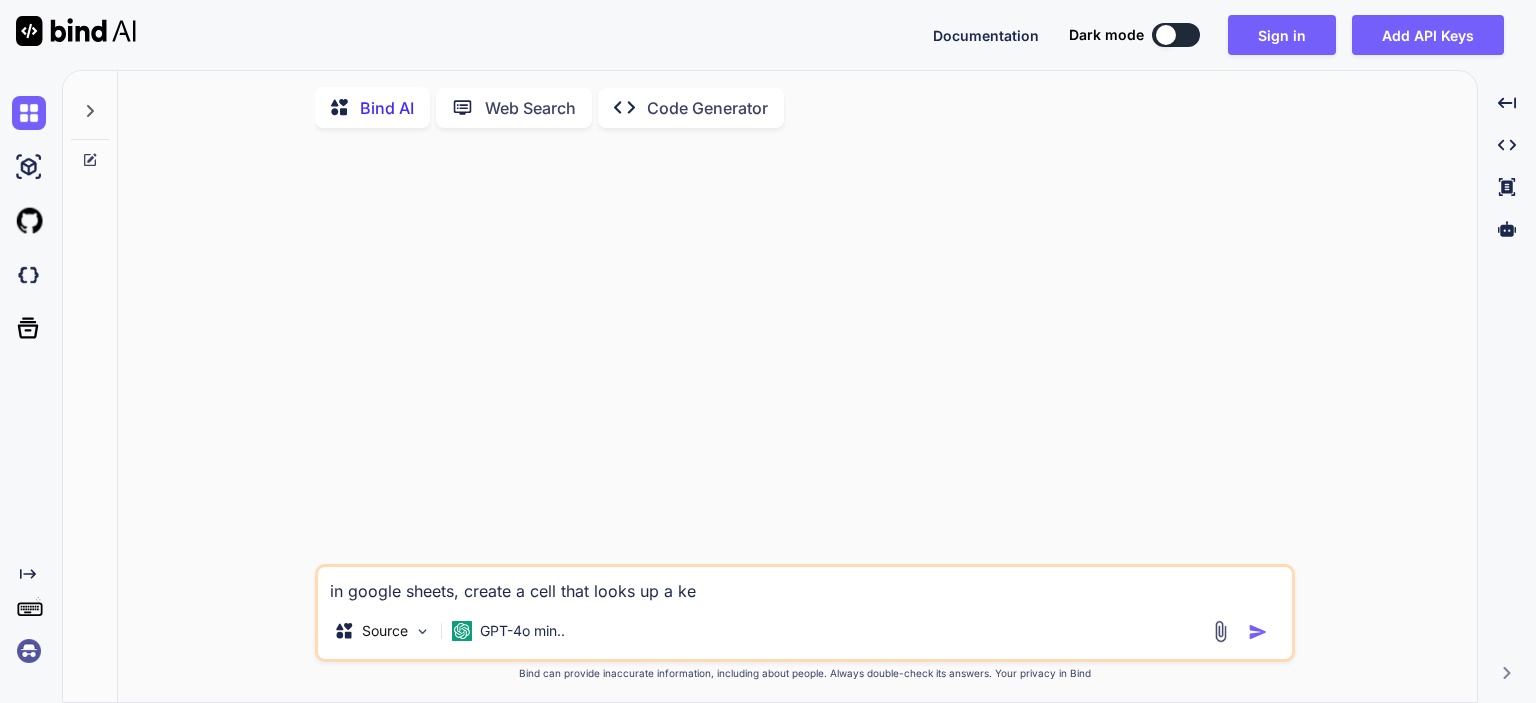 type on "in google sheets, create a cell that looks up a key" 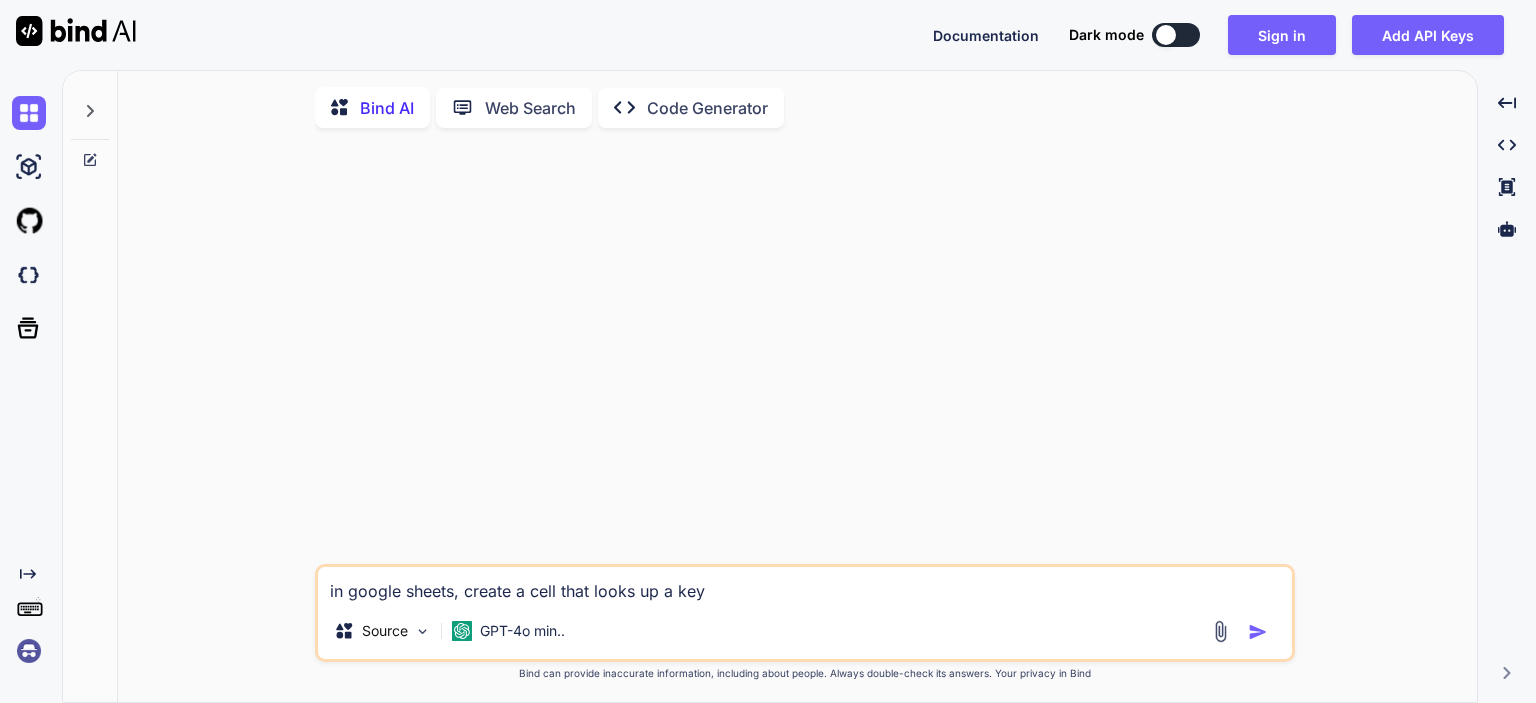 type on "in google sheets, create a cell that looks up a key" 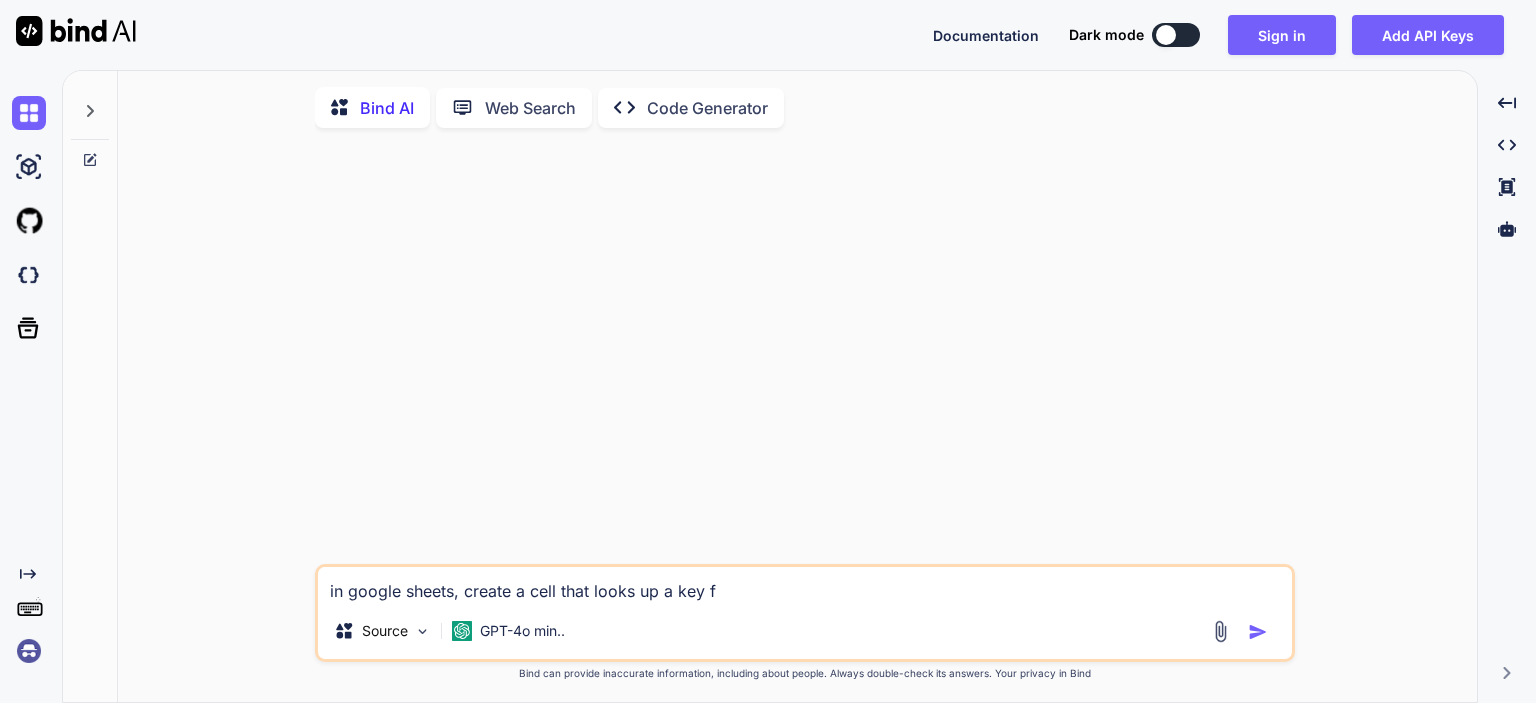 type on "in google sheets, create a cell that looks up a key fi" 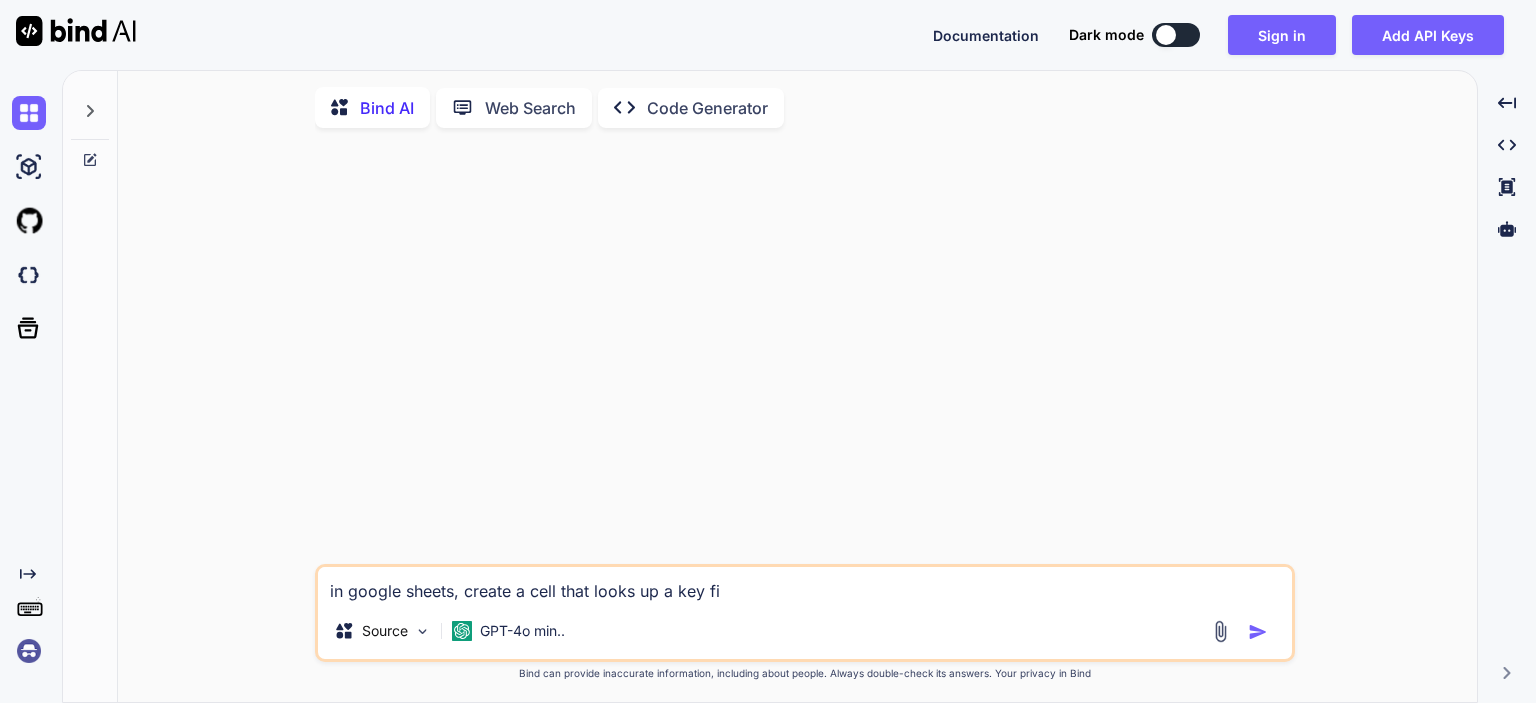 type on "x" 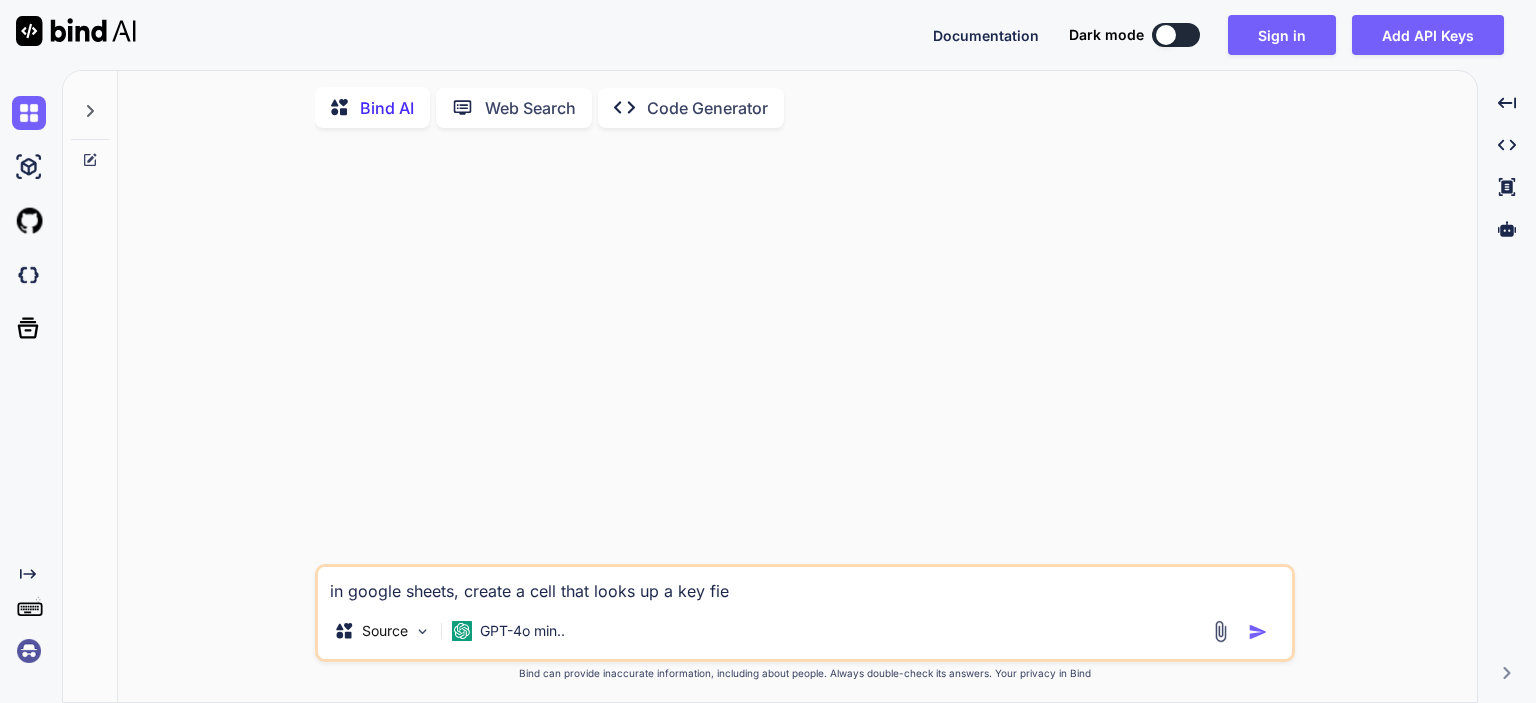 type on "in google sheets, create a cell that looks up a key fiel" 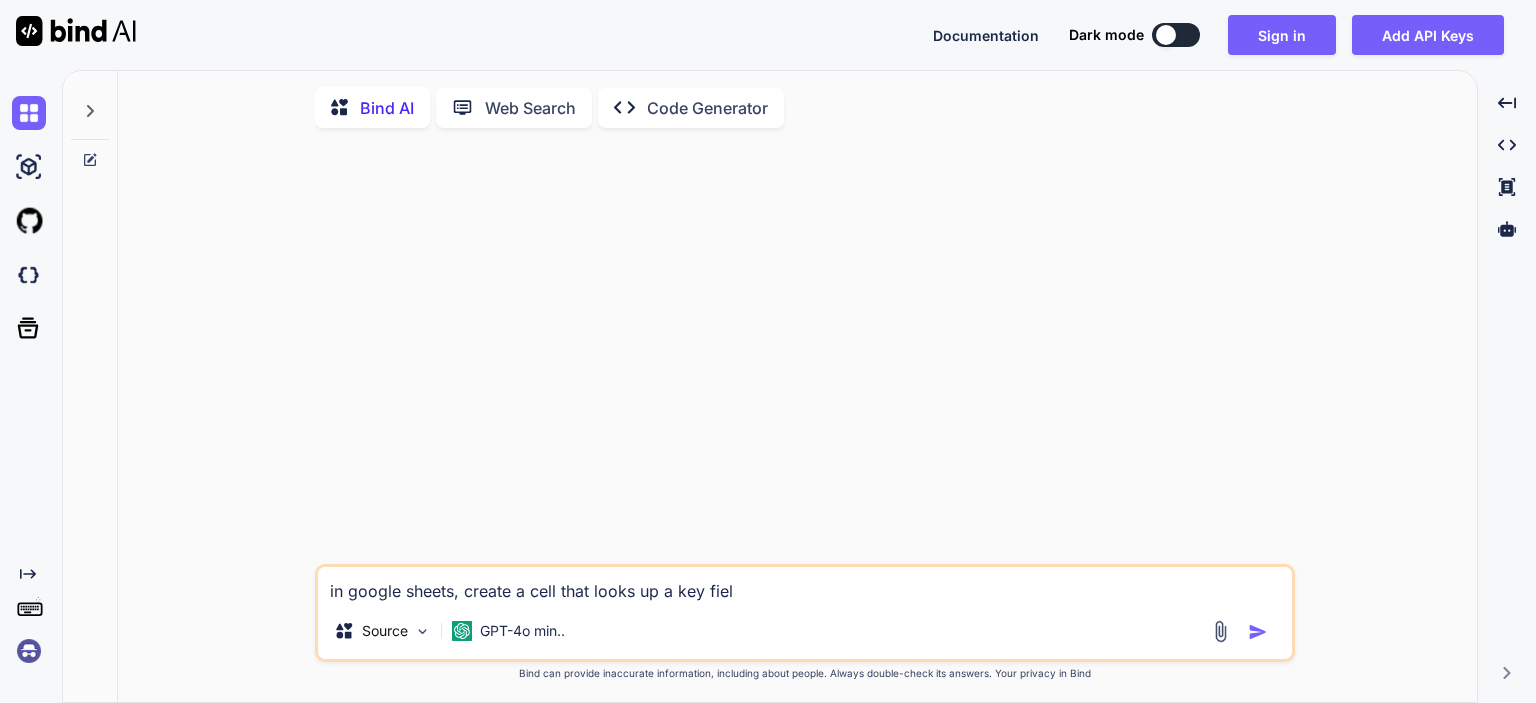type on "in google sheets, create a cell that looks up a key field" 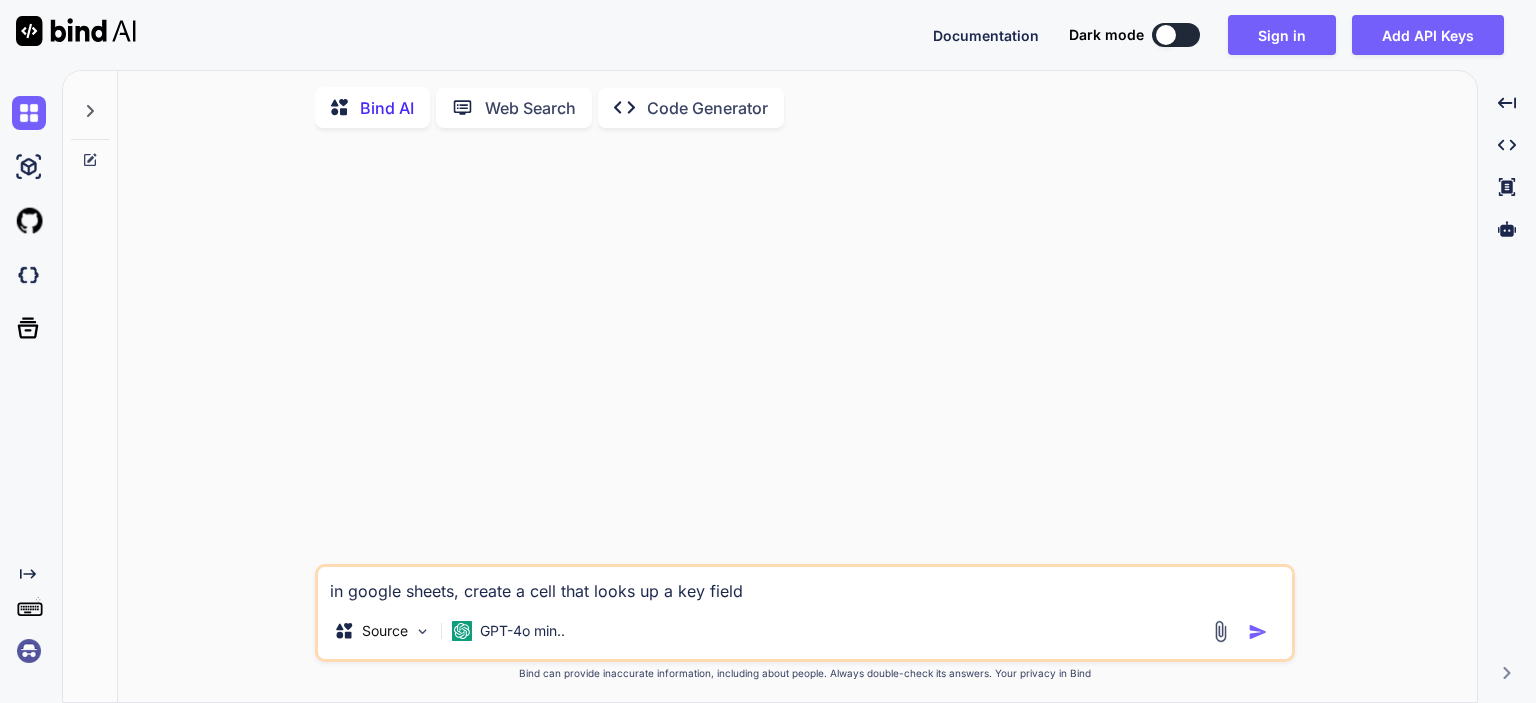 type on "in google sheets, create a cell that looks up a key field" 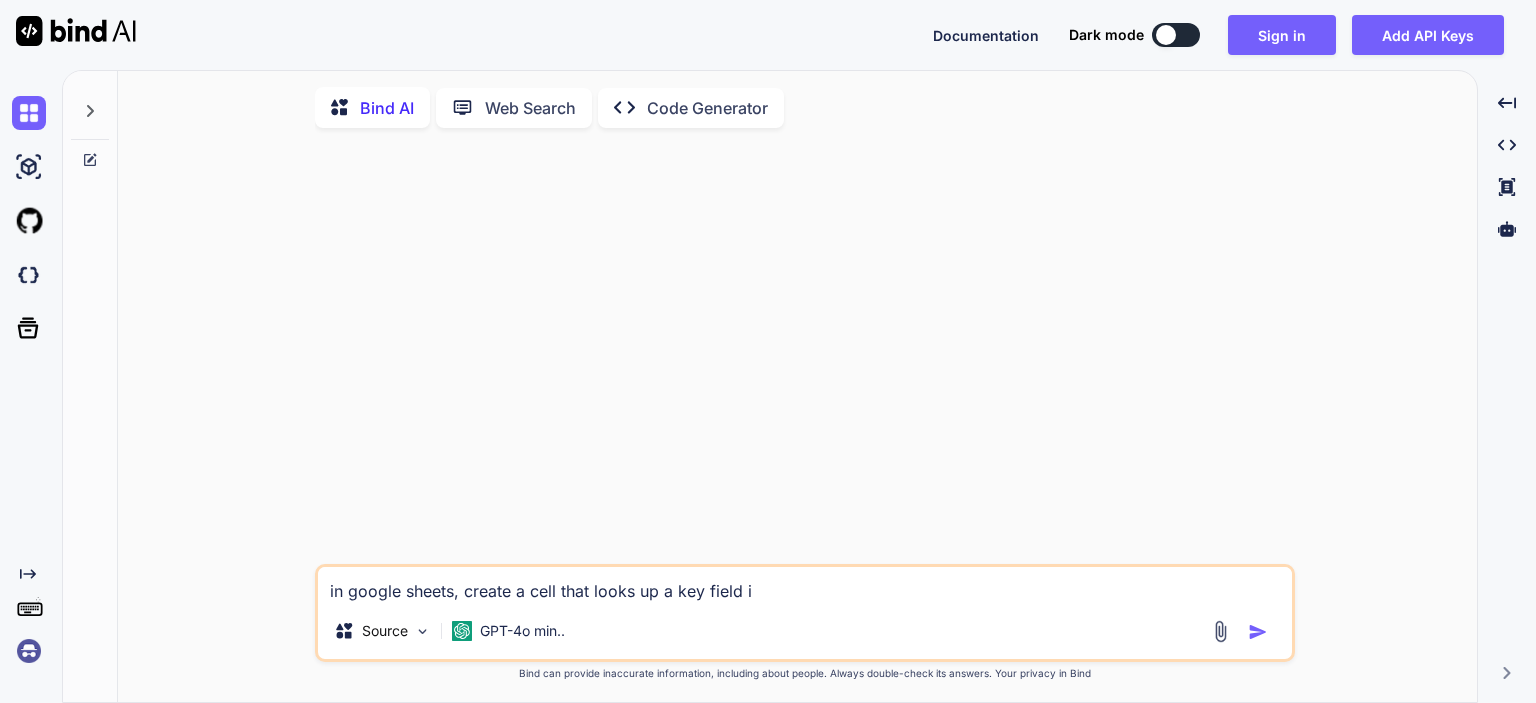 type on "in google sheets, create a cell that looks up a key field in" 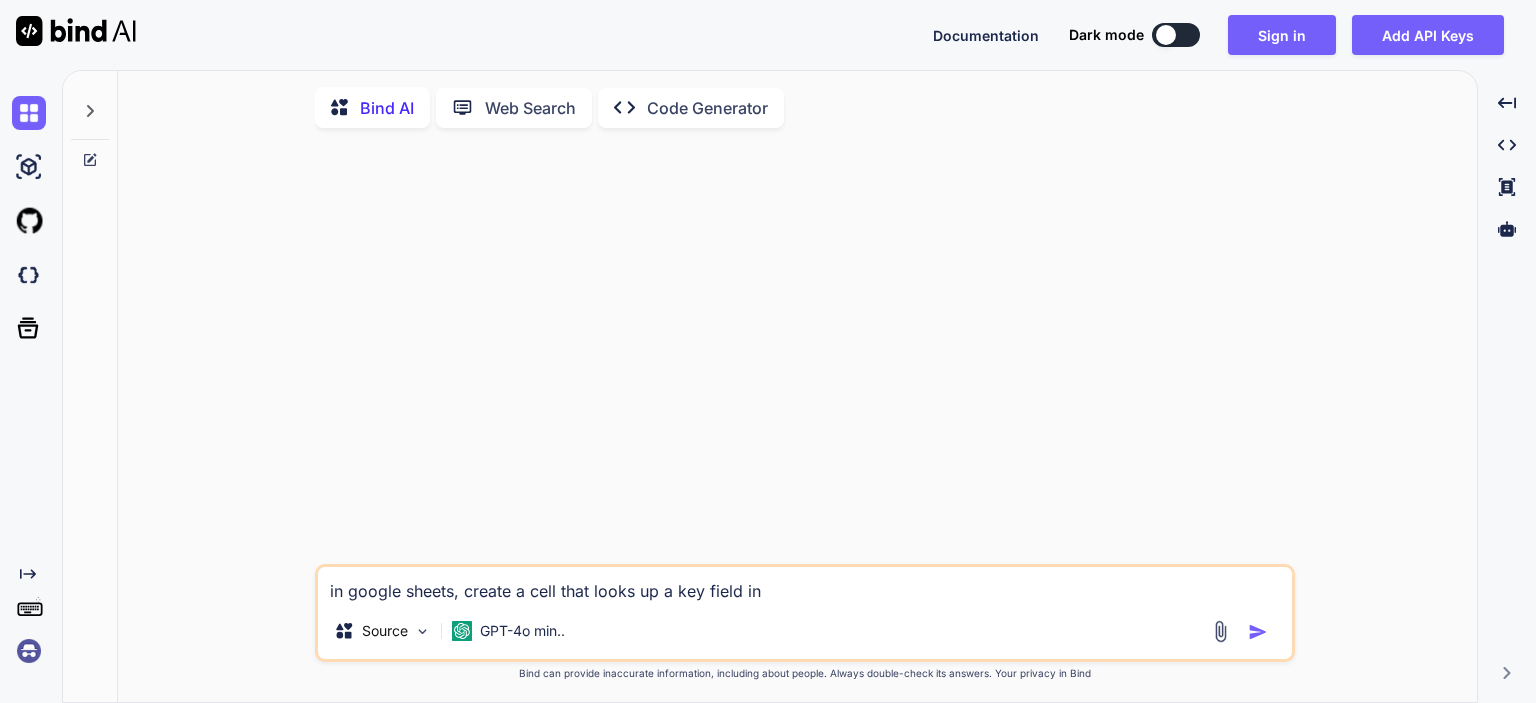 type on "in google sheets, create a cell that looks up a key field in" 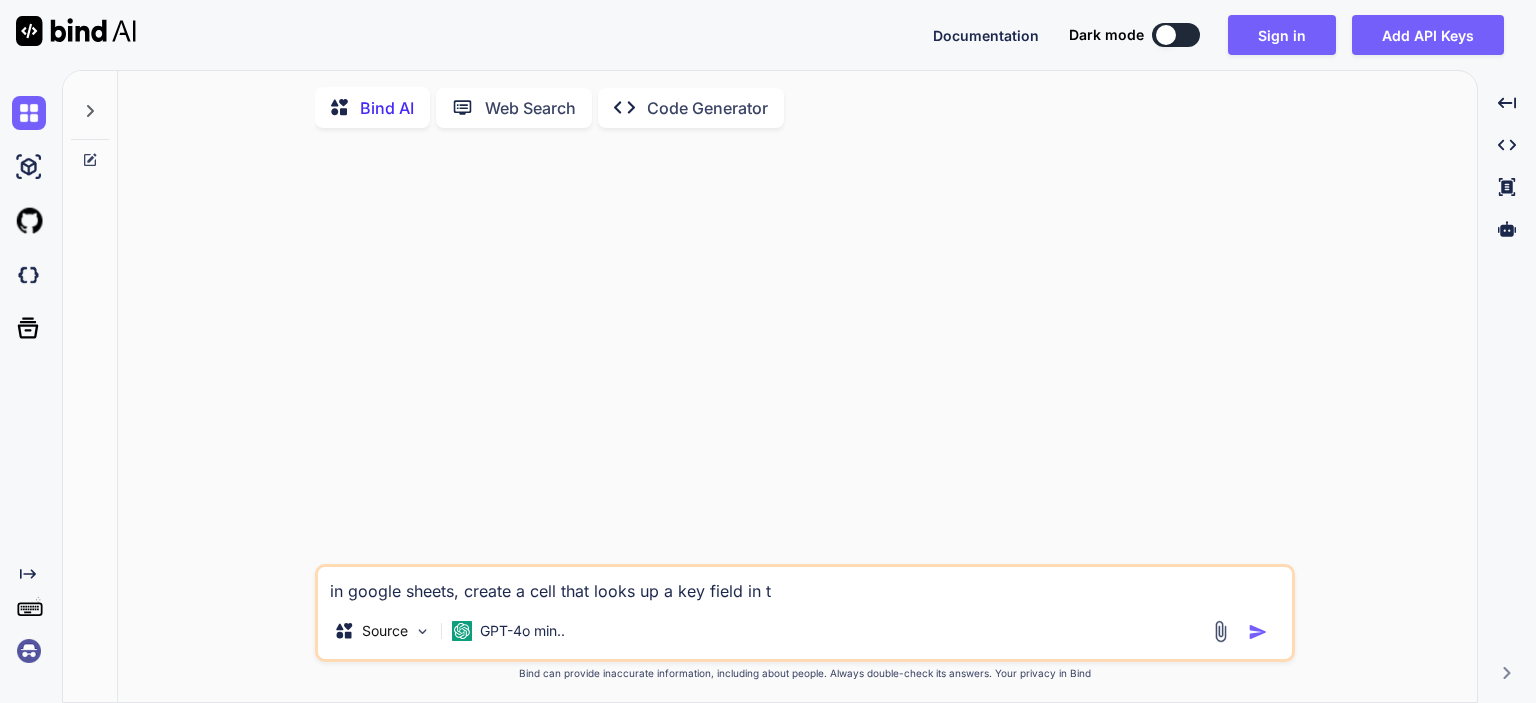 type on "in google sheets, create a cell that looks up a key field in th" 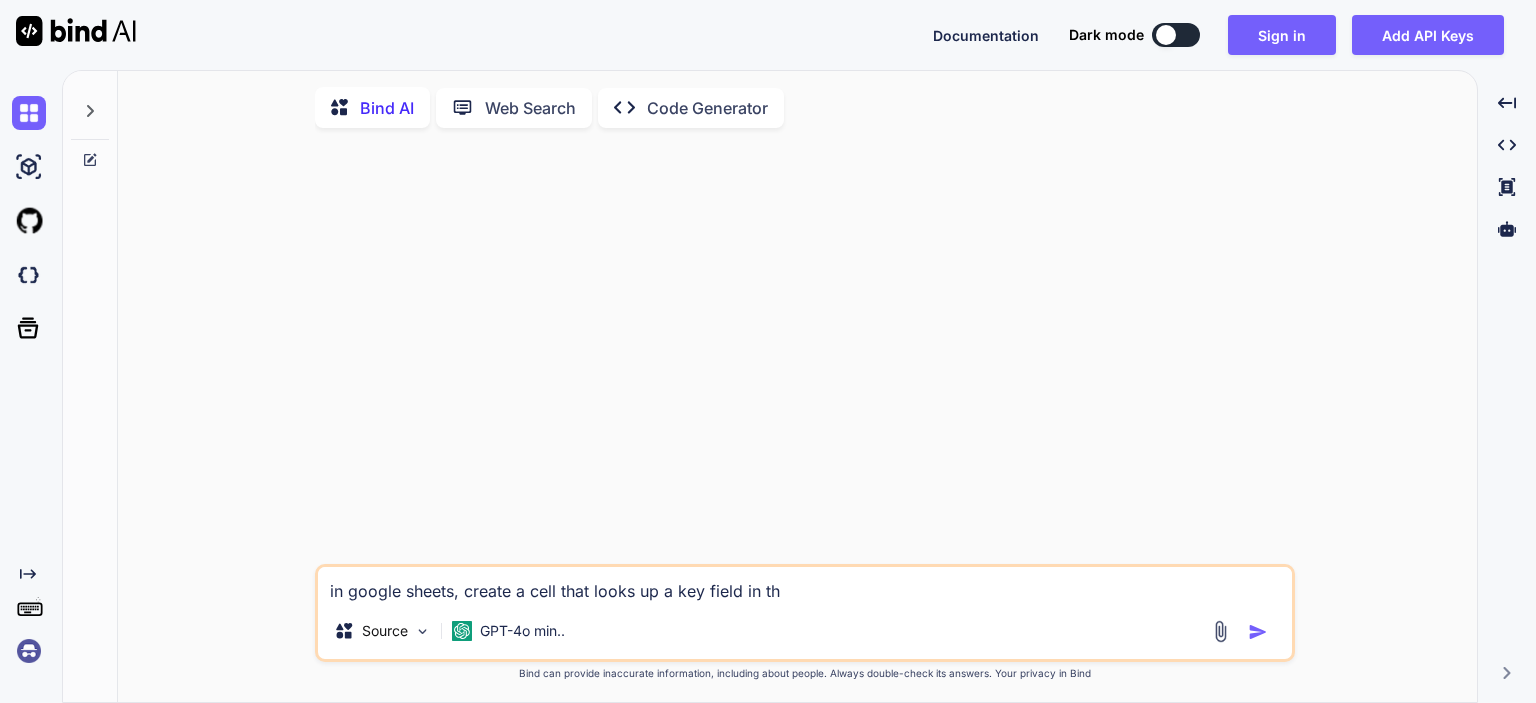 type on "in google sheets, create a cell that looks up a key field in thi" 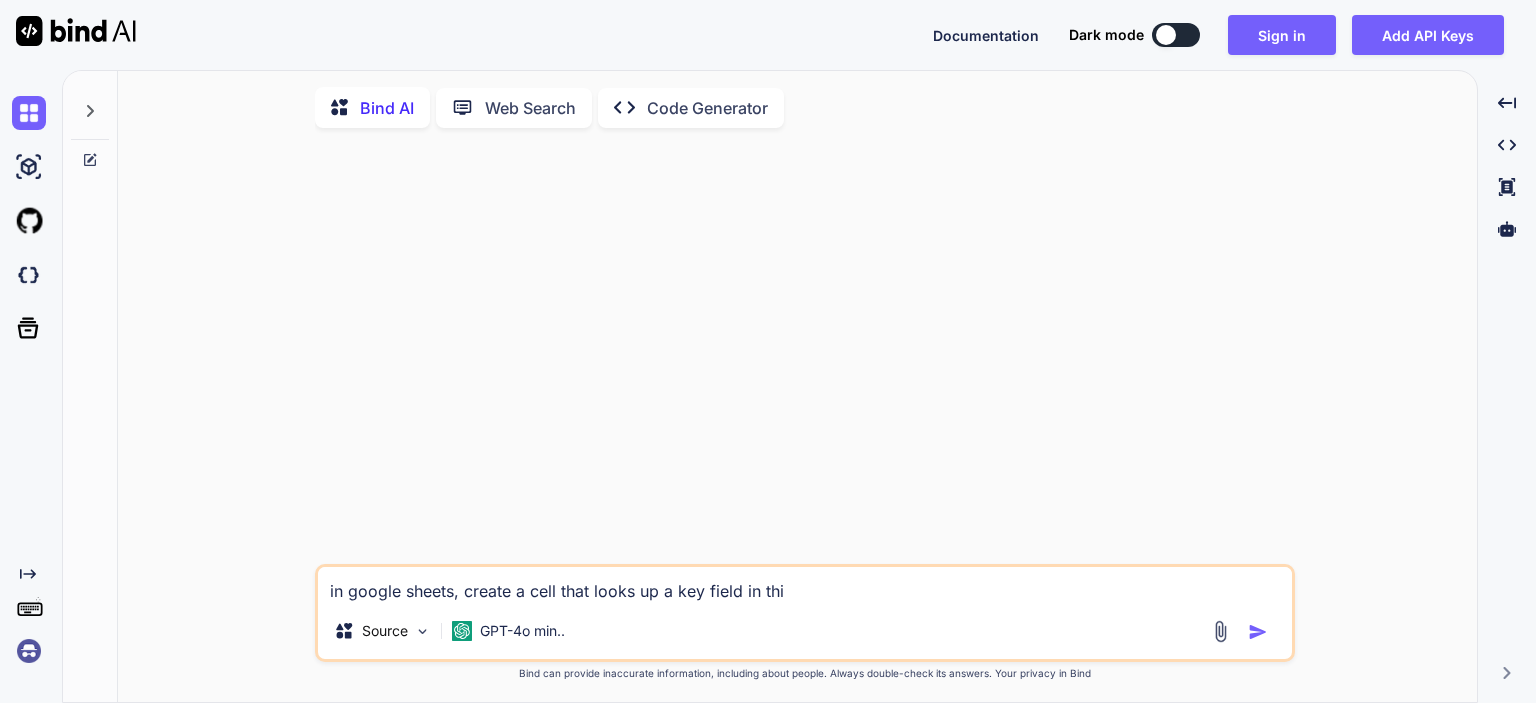 type on "in google sheets, create a cell that looks up a key field in this" 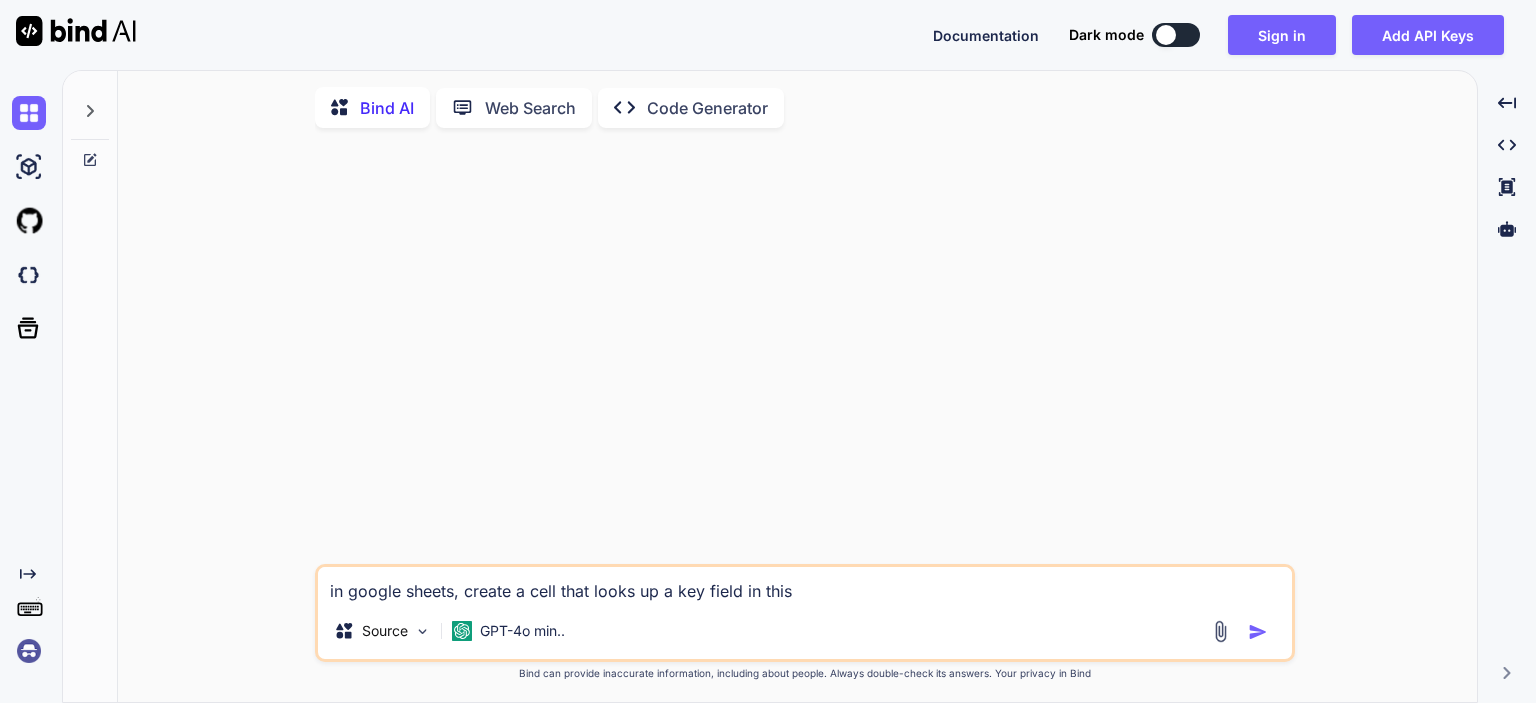 type on "x" 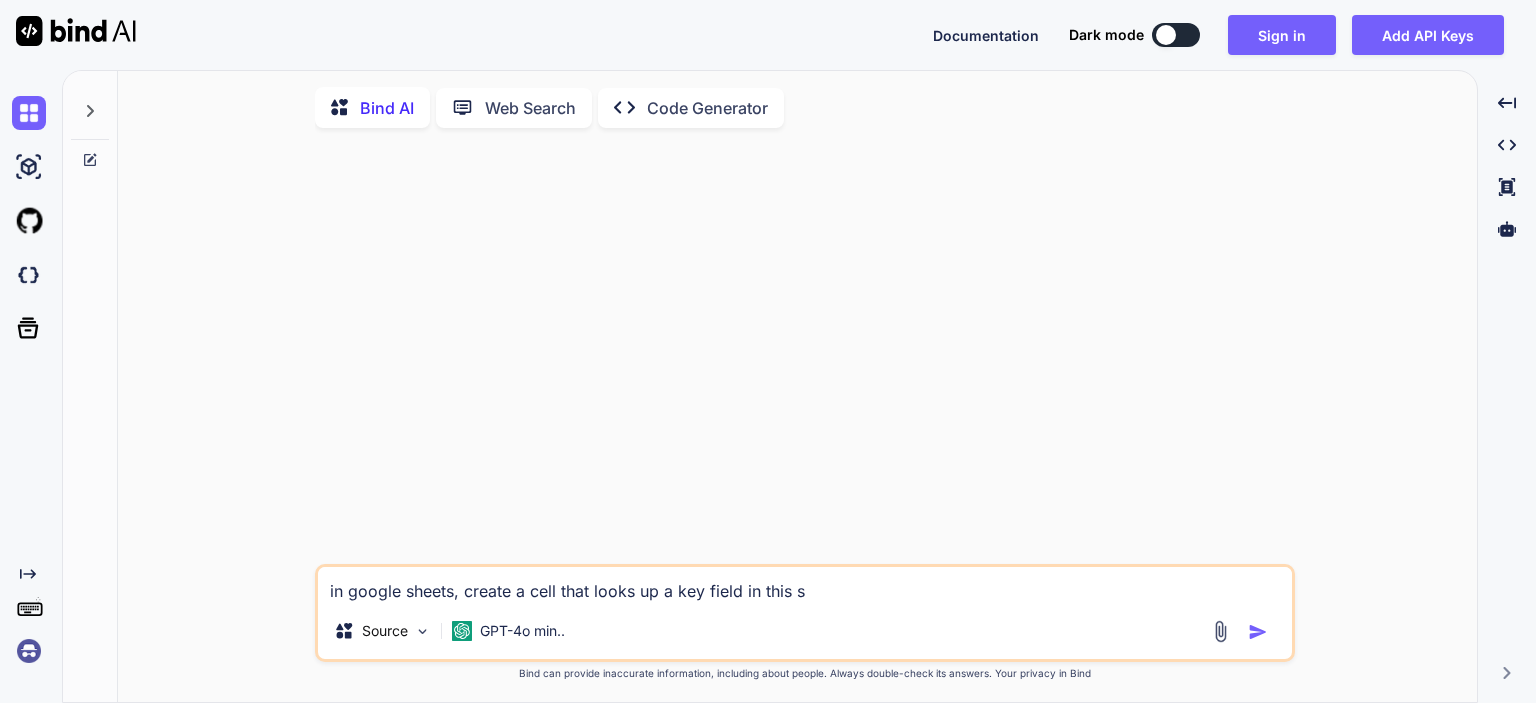 type on "in google sheets, create a cell that looks up a key field in this sh" 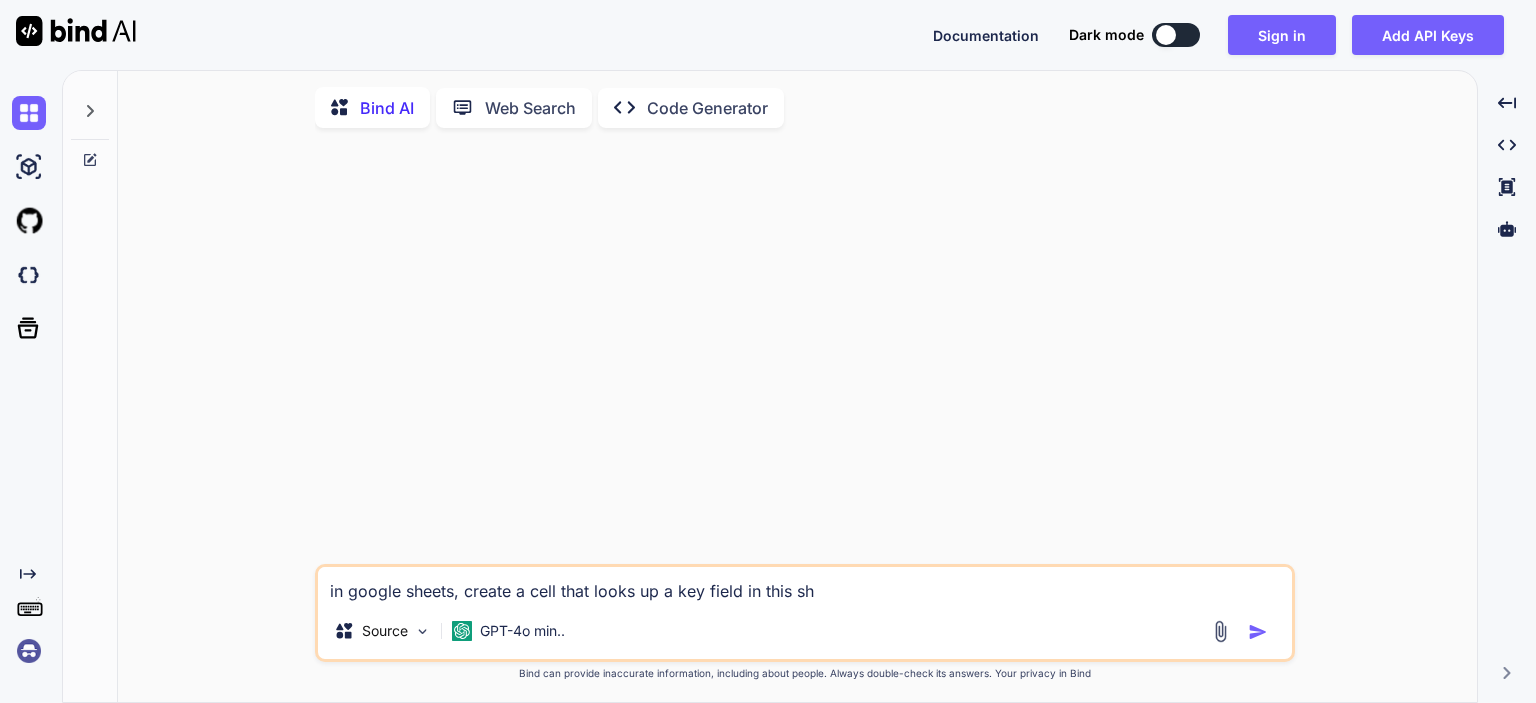 type on "in google sheets, create a cell that looks up a key field in this she" 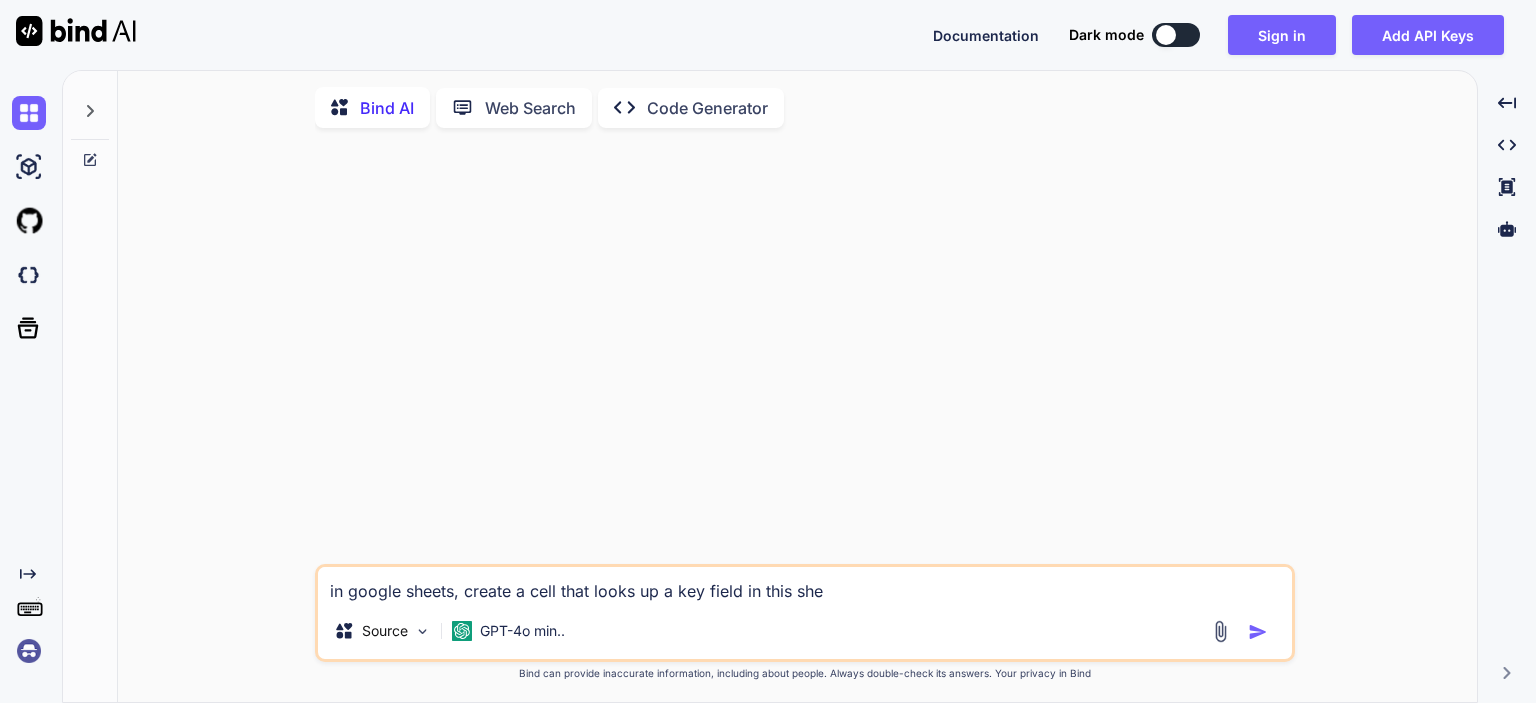 type on "in google sheets, create a cell that looks up a key field in this shee" 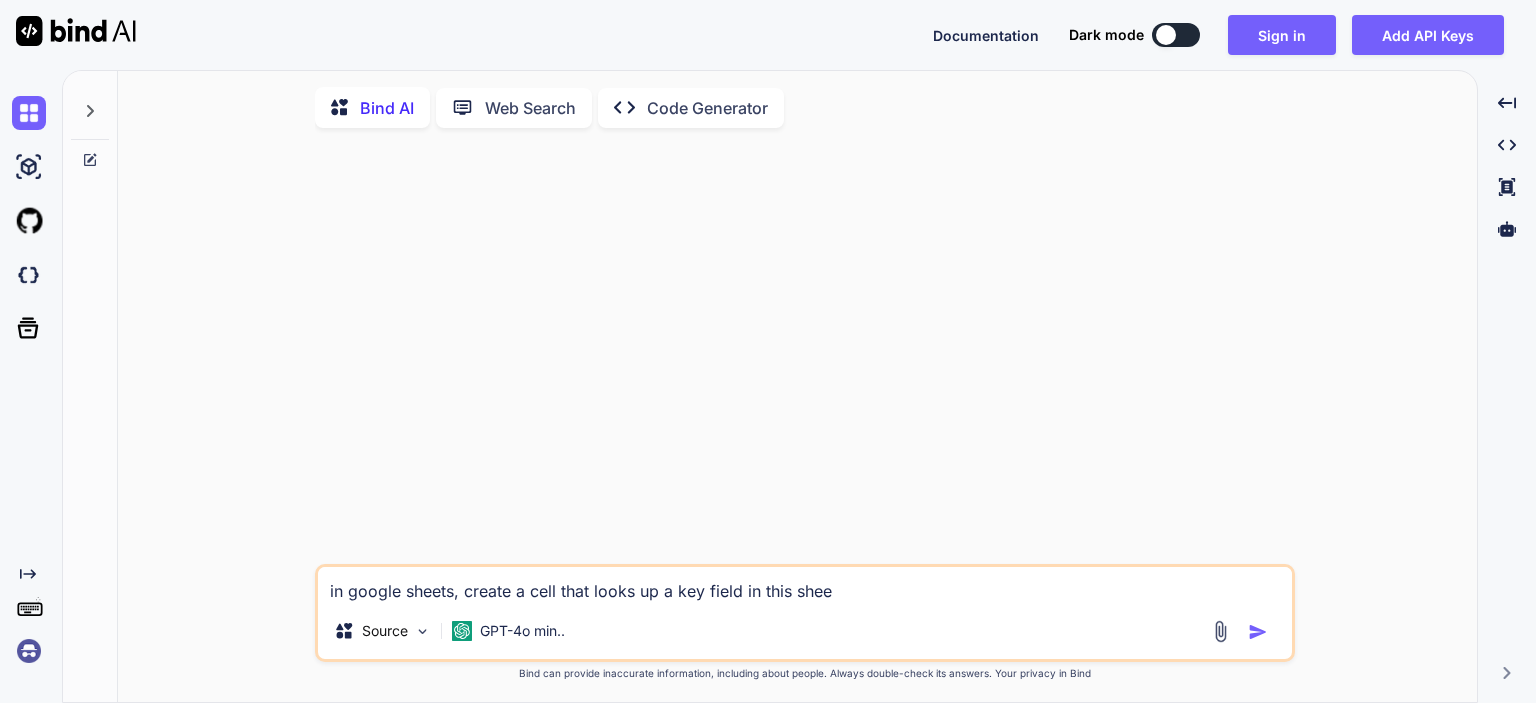 type on "in google sheets, create a cell that looks up a key field in this sheet" 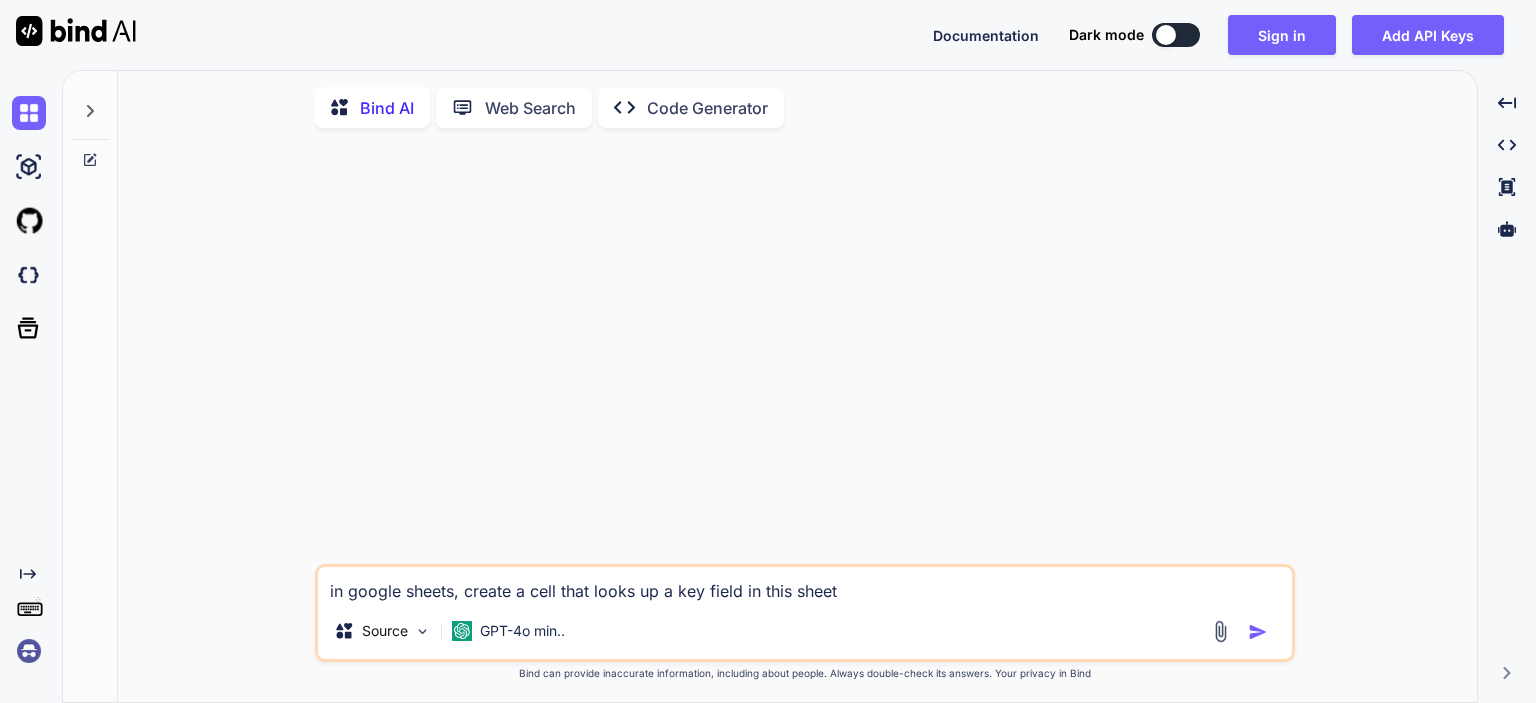 type on "in google sheets, create a cell that looks up a key field in this sheet," 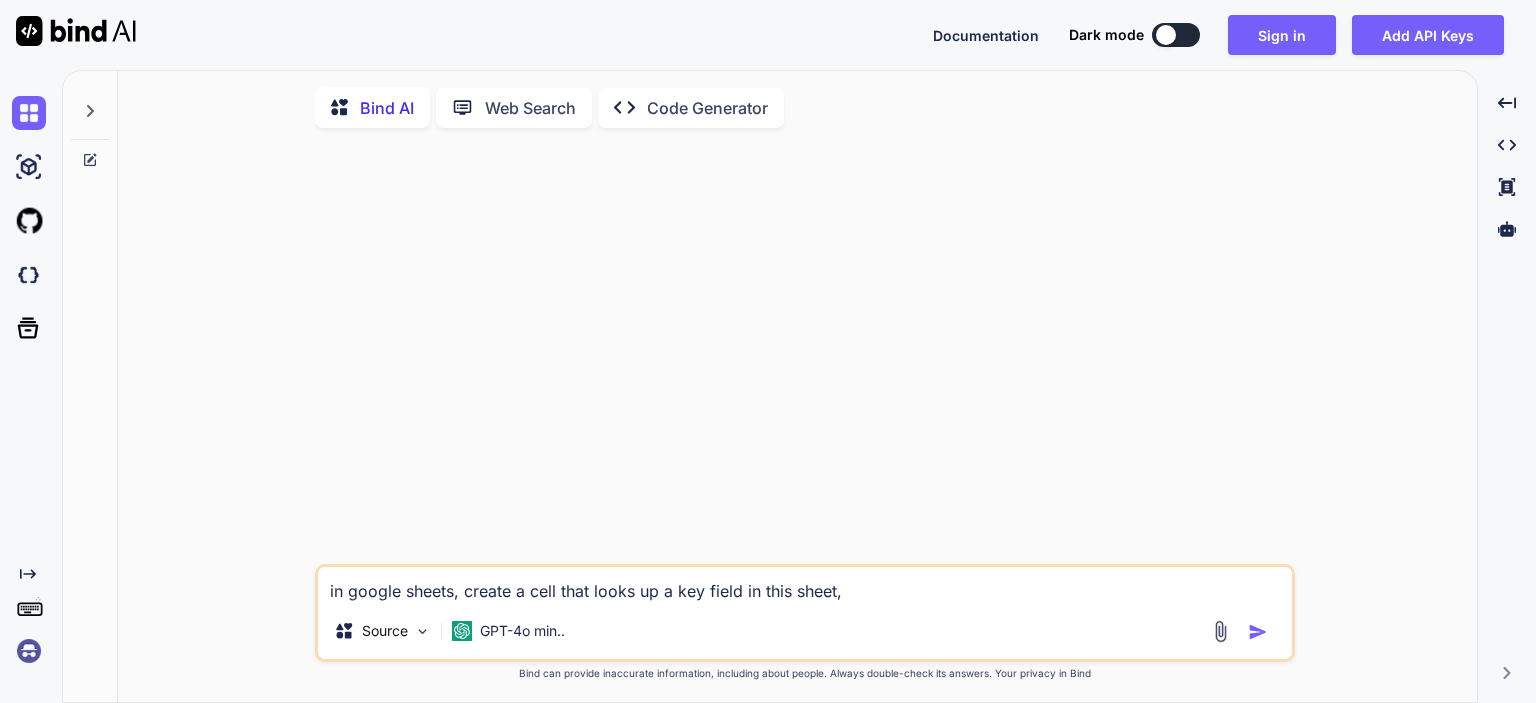 type on "in google sheets, create a cell that looks up a key field in this sheet," 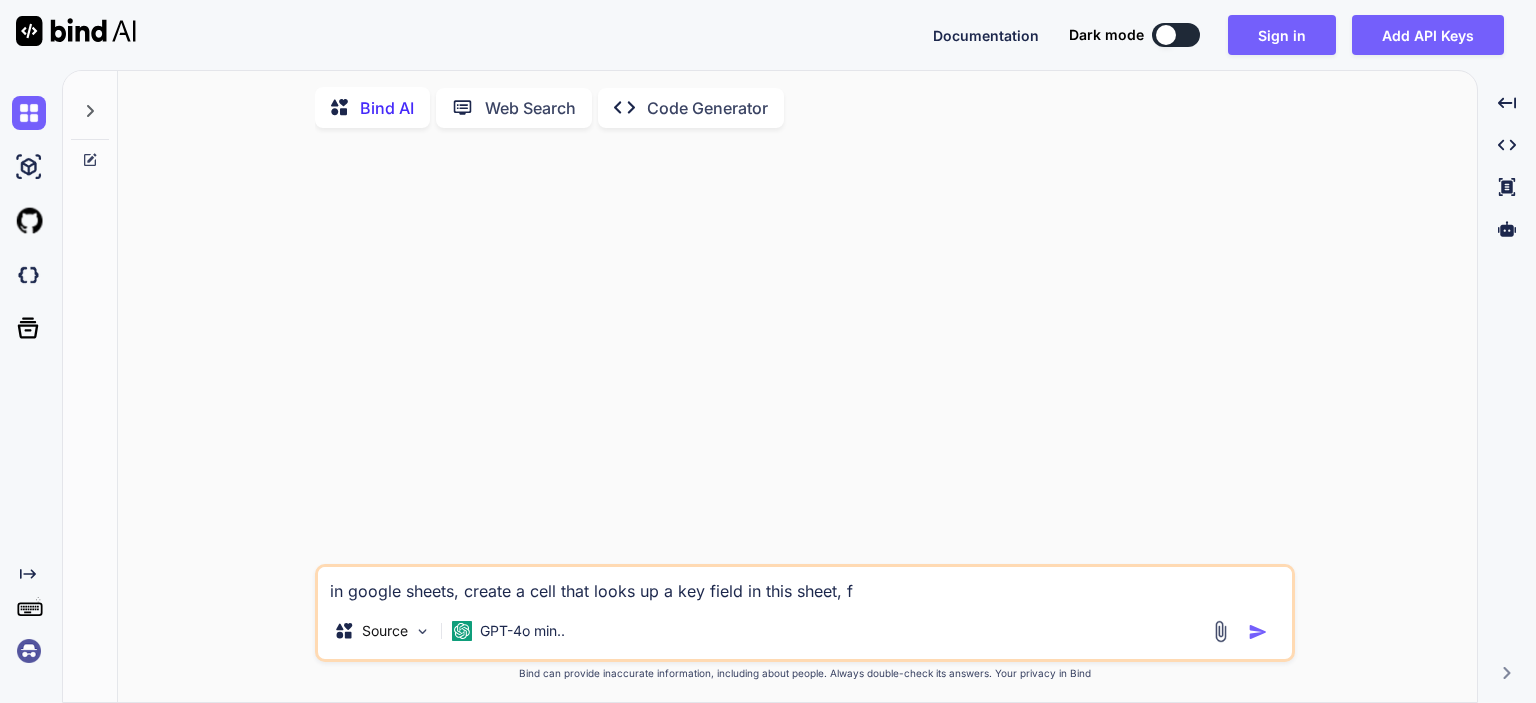 type on "in google sheets, create a cell that looks up a key field in this sheet, fi" 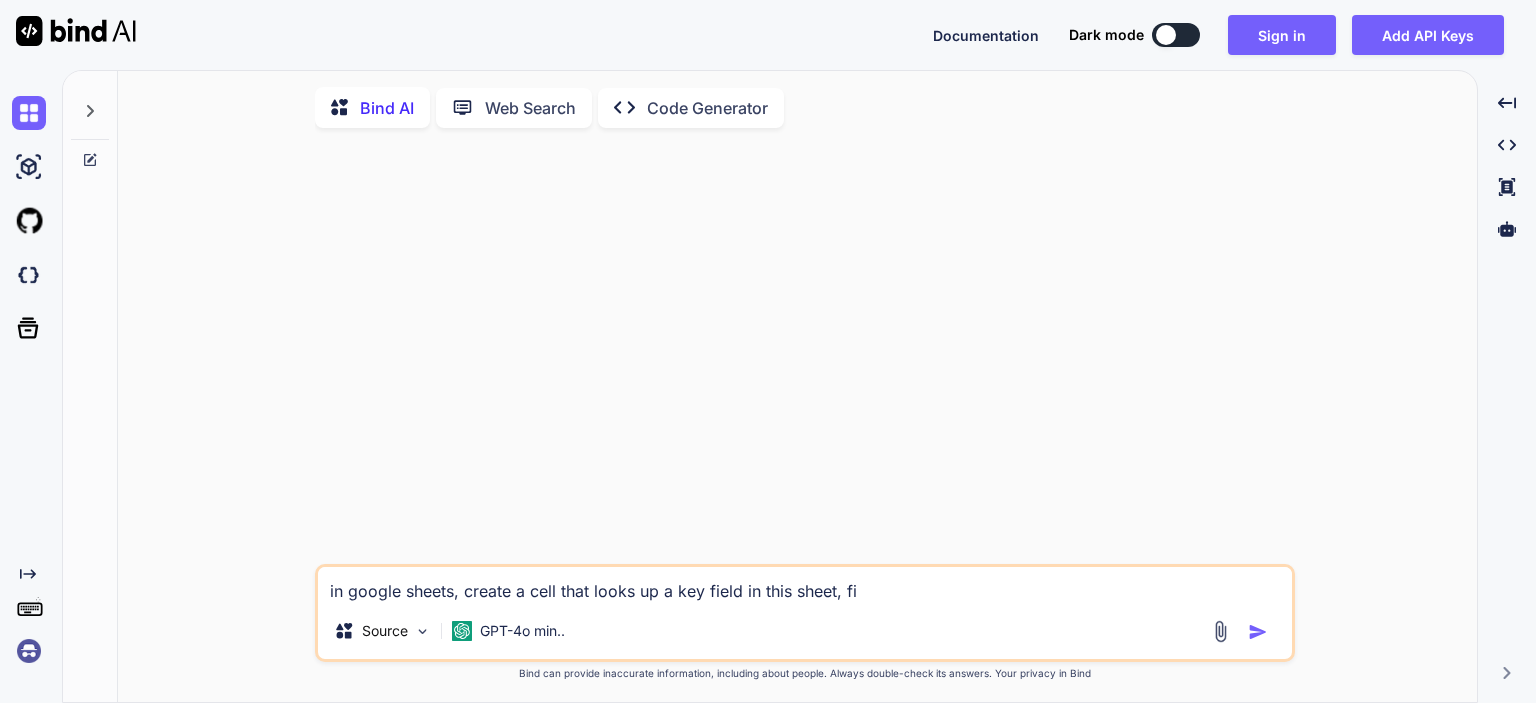 type on "in google sheets, create a cell that looks up a key field in this sheet, fin" 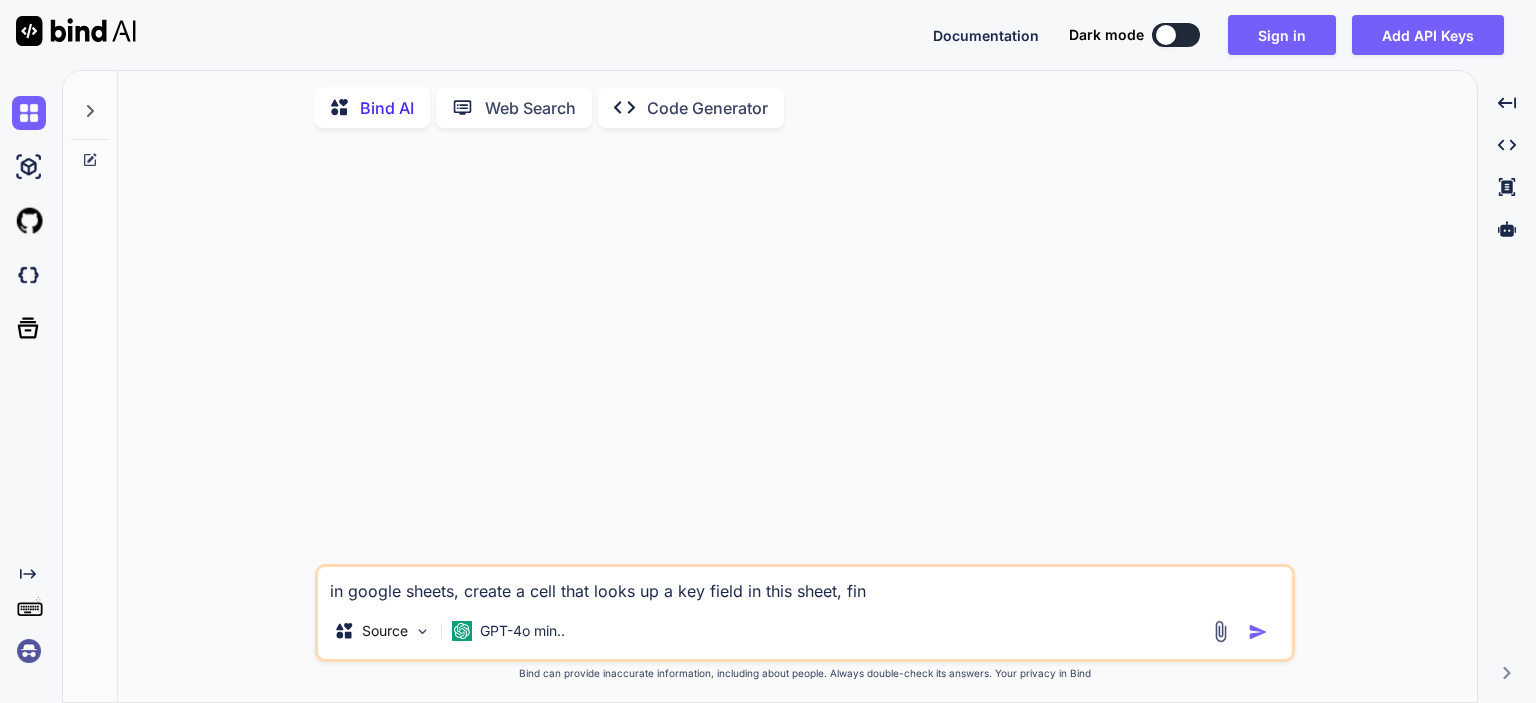 type on "in google sheets, create a cell that looks up a key field in this sheet, find" 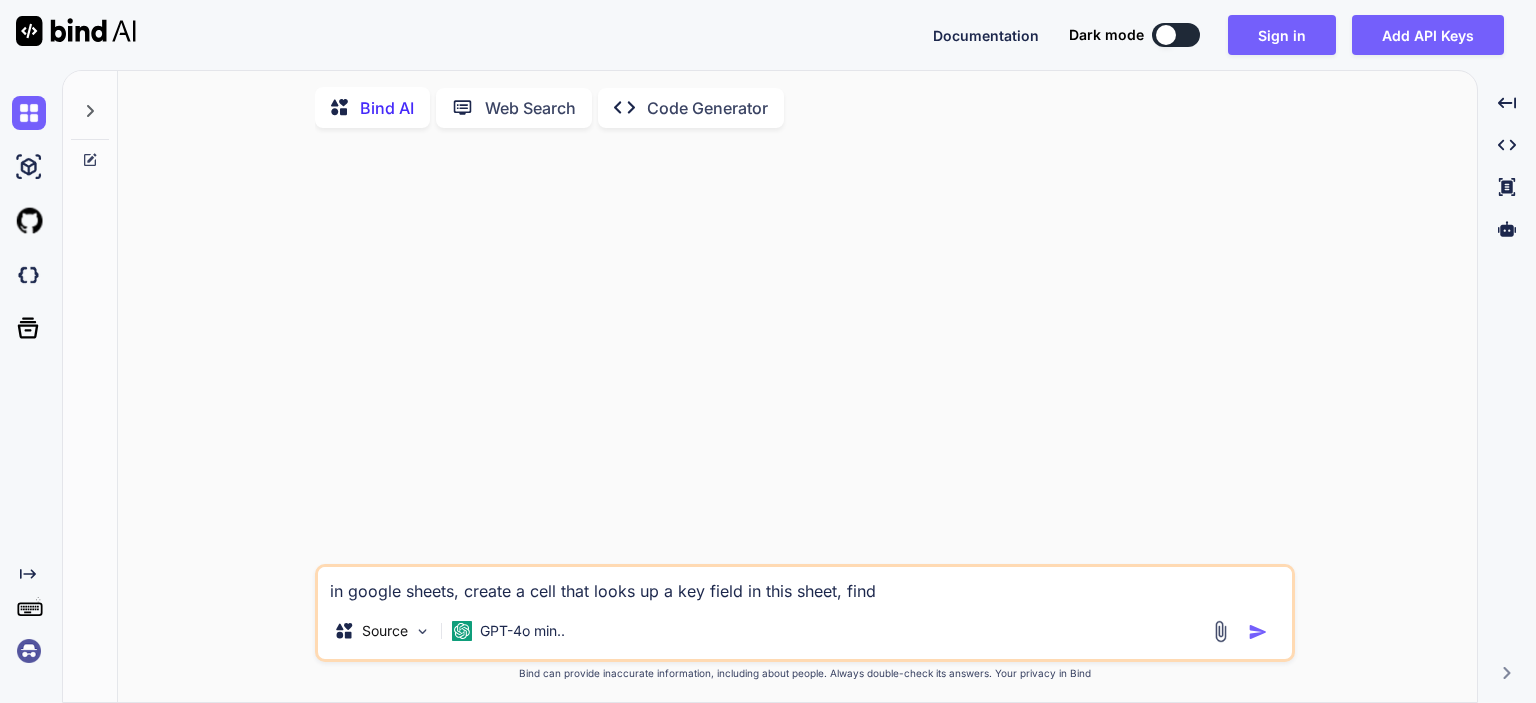type on "in google sheets, create a cell that looks up a key field in this sheet, findi" 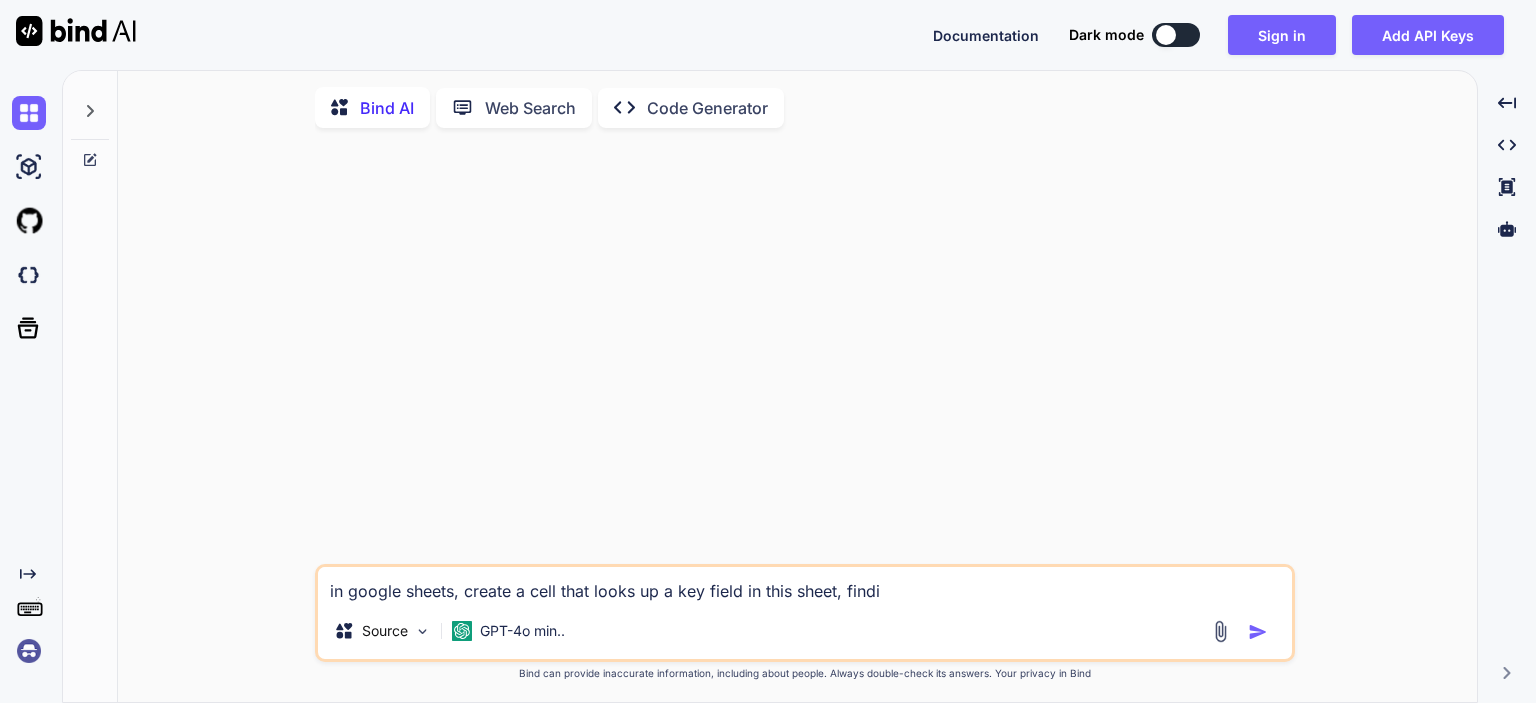 type on "in google sheets, create a cell that looks up a key field in this sheet, findin" 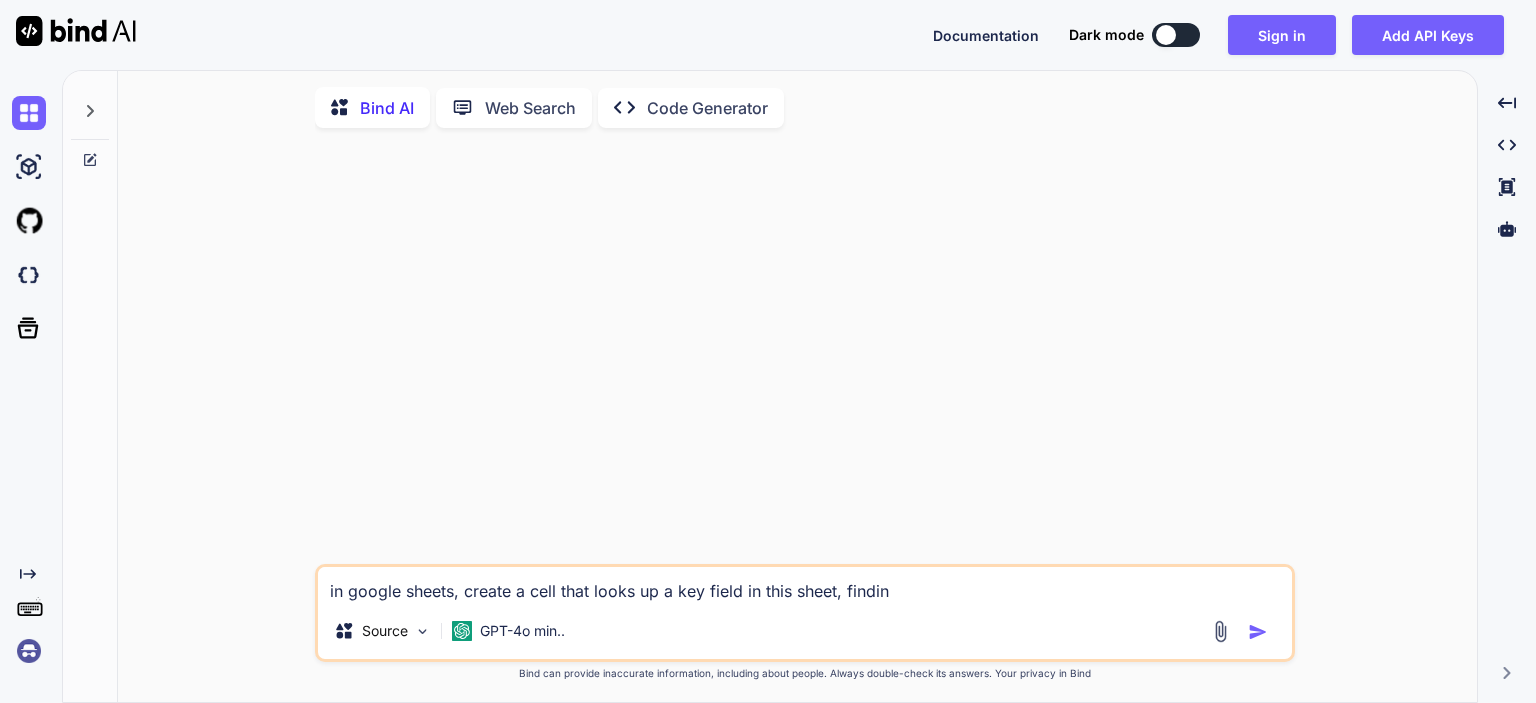 type on "in google sheets, create a cell that looks up a key field in this sheet, finding" 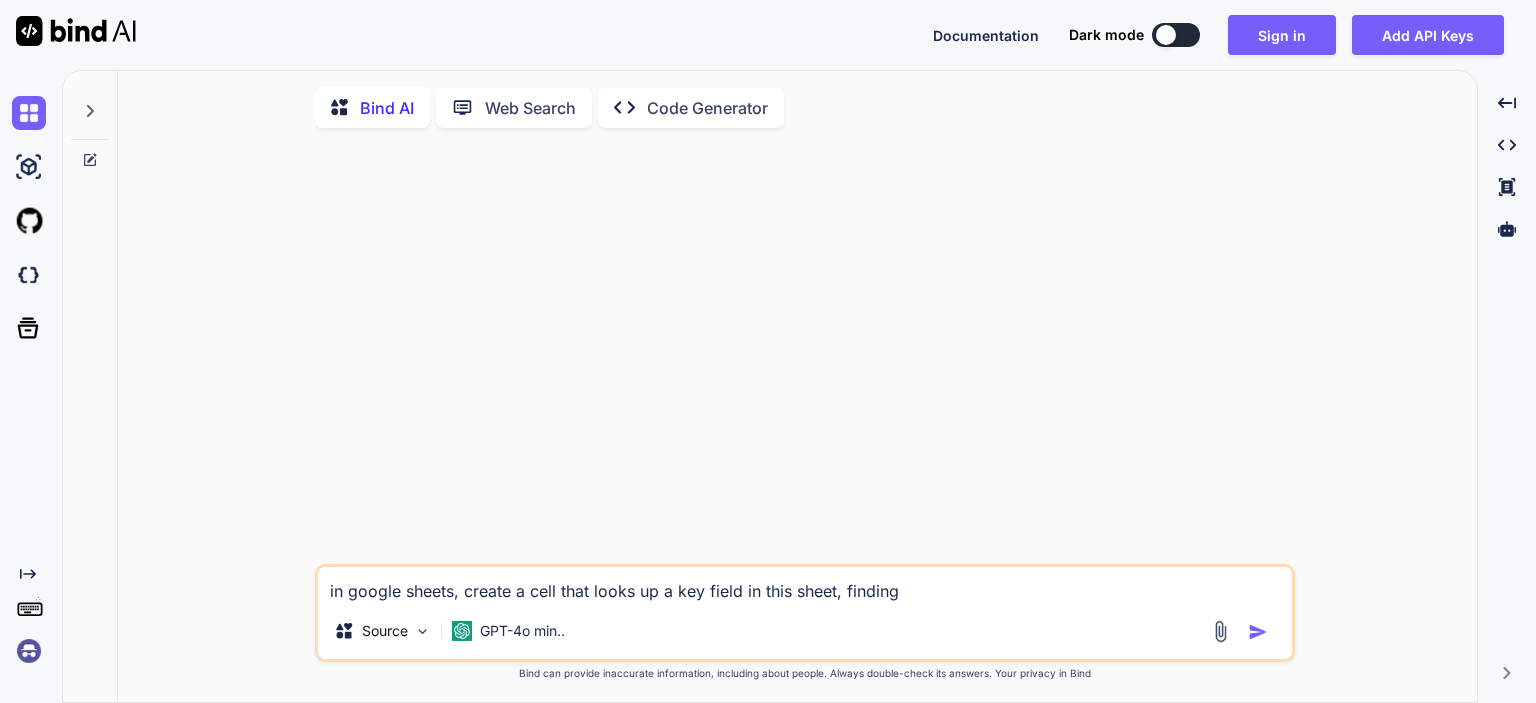 type on "in google sheets, create a cell that looks up a key field in this sheet, finding" 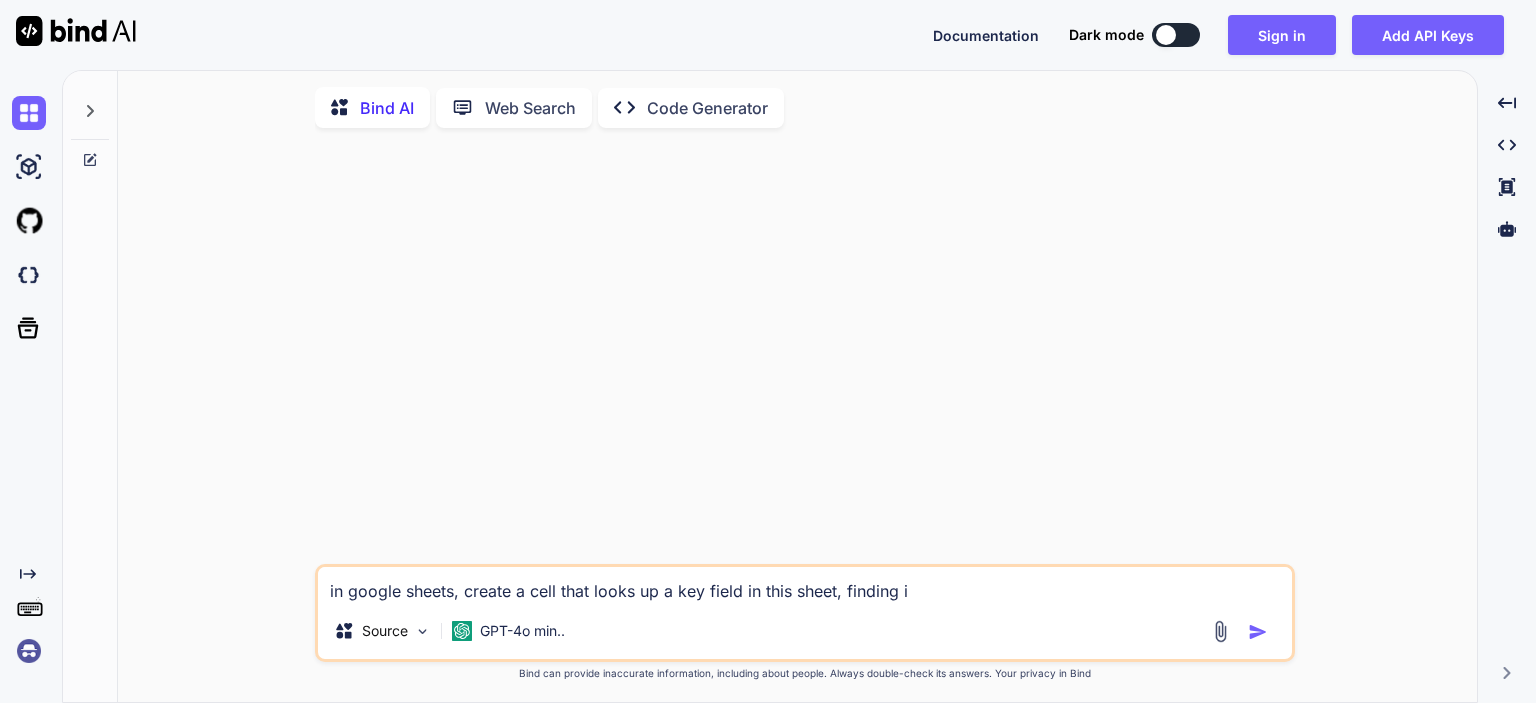 type on "in google sheets, create a cell that looks up a key field in this sheet, finding it" 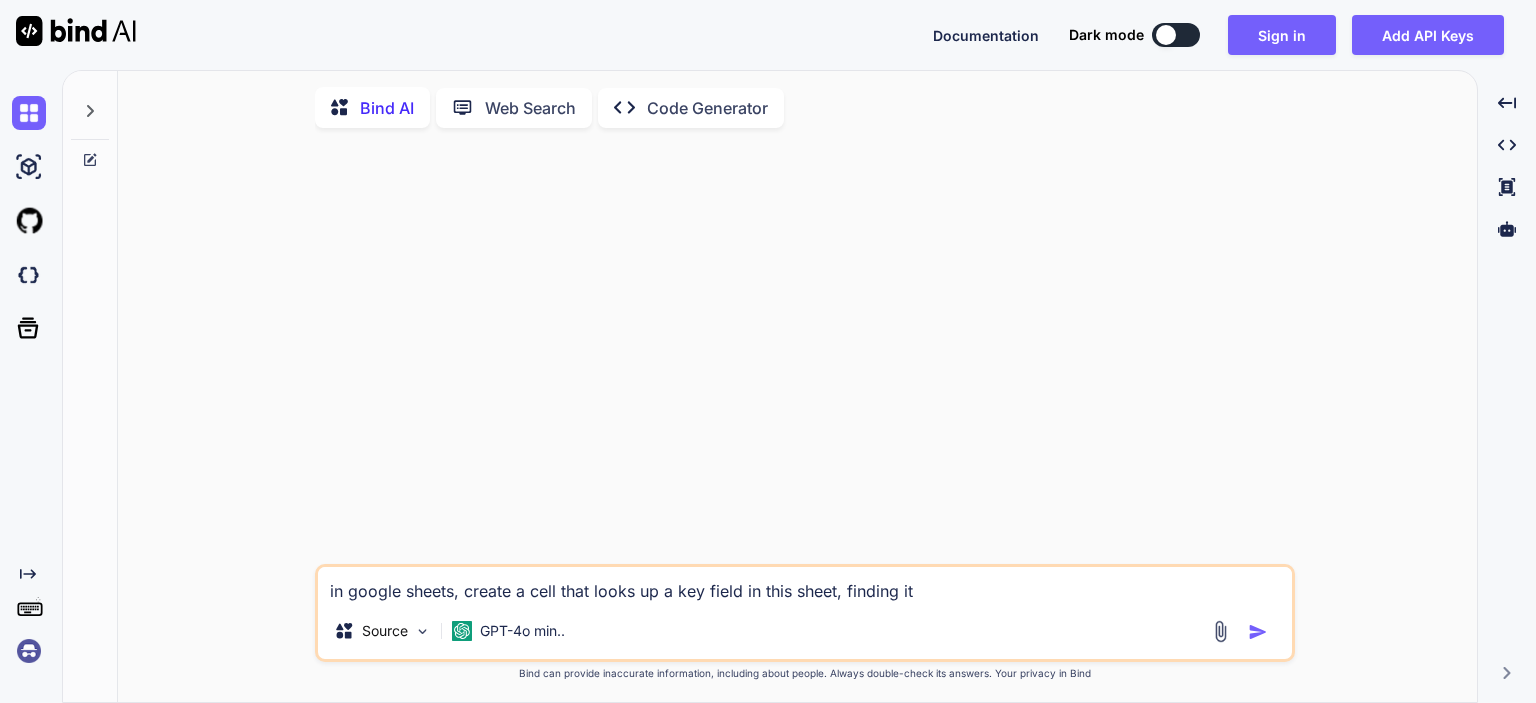 type on "in google sheets, create a cell that looks up a key field in this sheet, finding it" 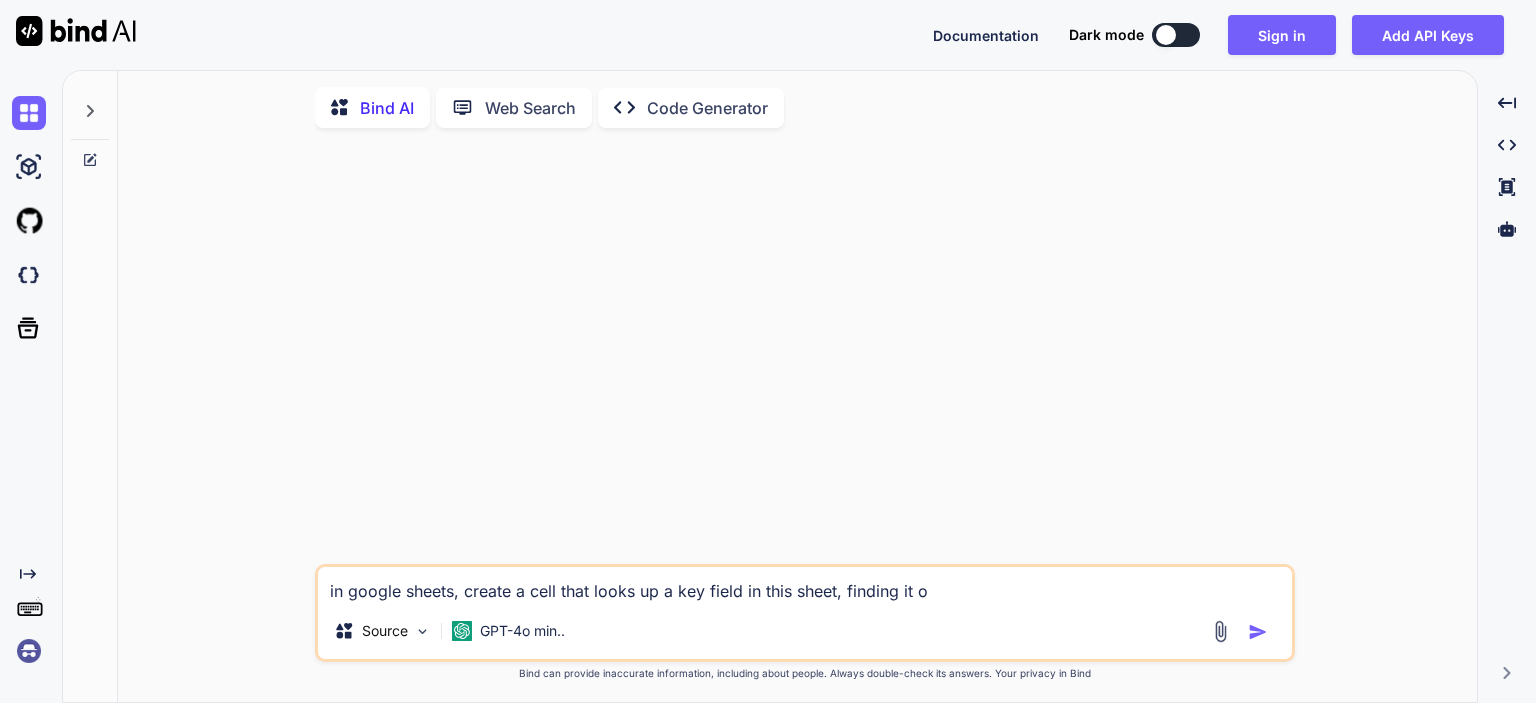 type on "in google sheets, create a cell that looks up a key field in this sheet, finding it on" 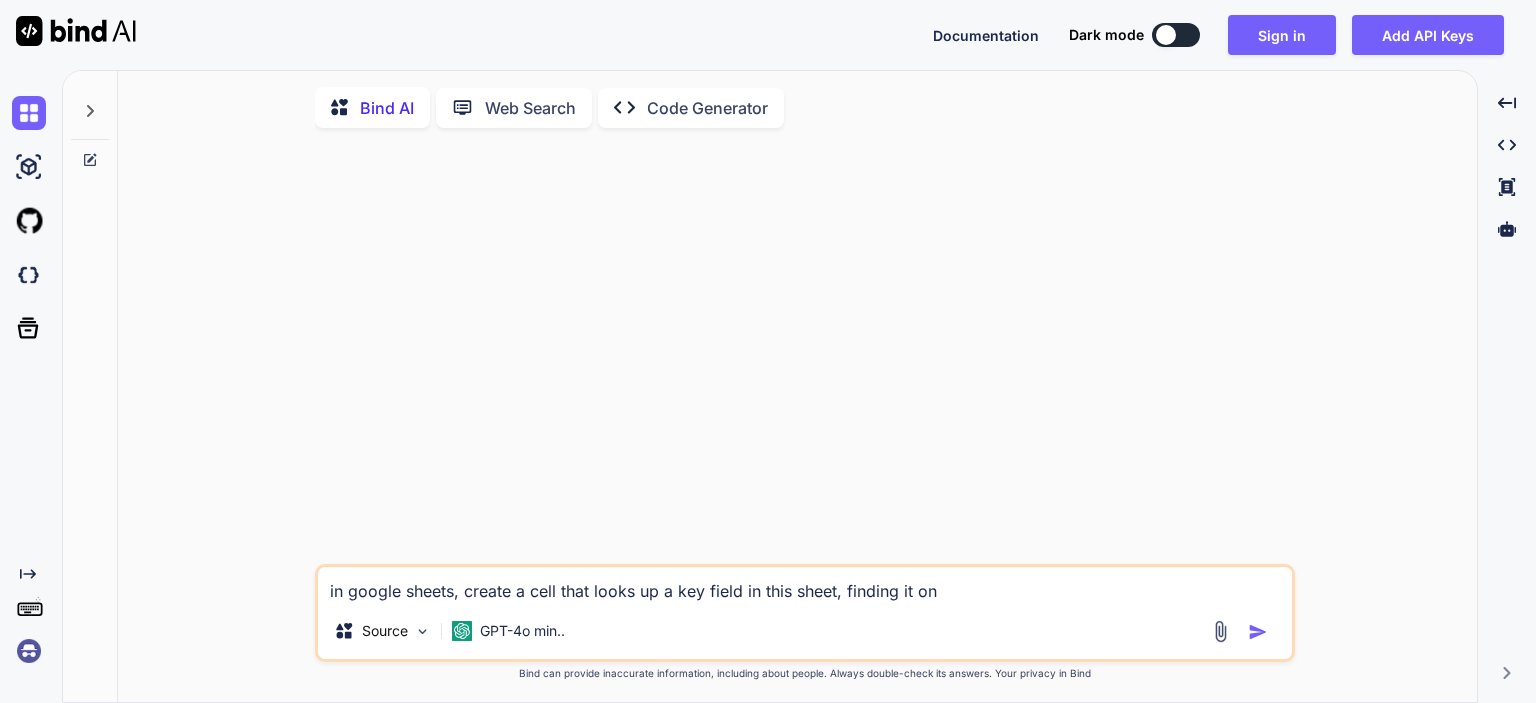 type on "in google sheets, create a cell that looks up a key field in this sheet, finding it on" 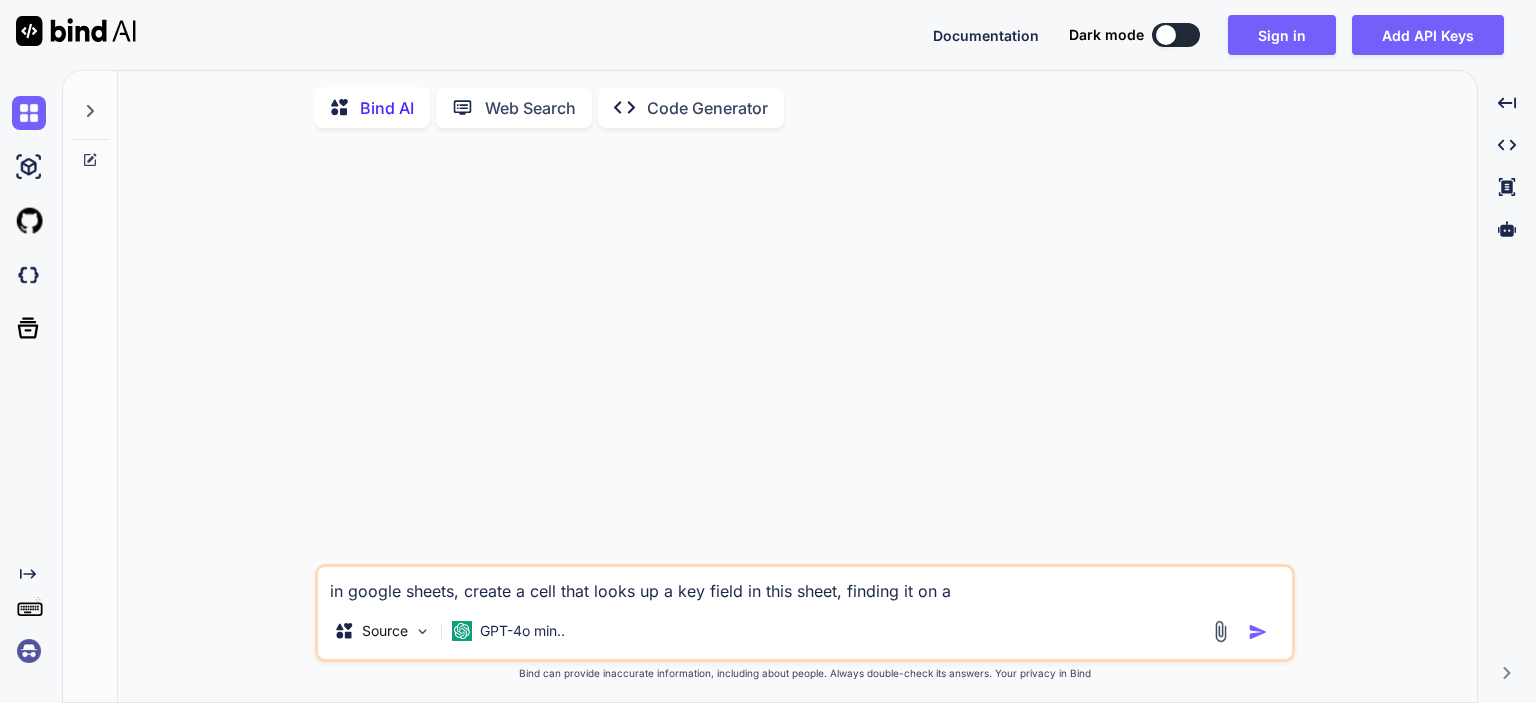 type on "in google sheets, create a cell that looks up a key field in this sheet, finding it on an" 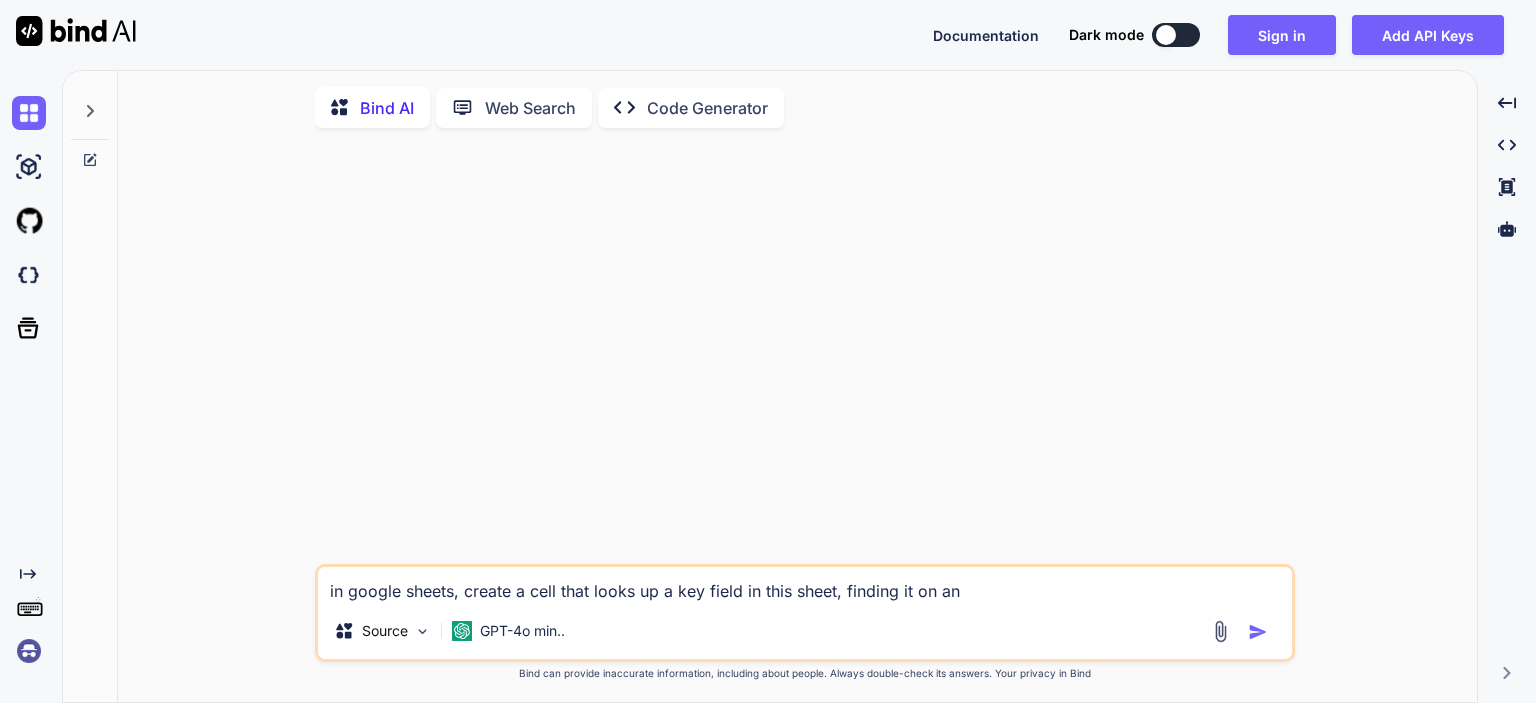 type on "in google sheets, create a cell that looks up a key field in this sheet, finding it on ano" 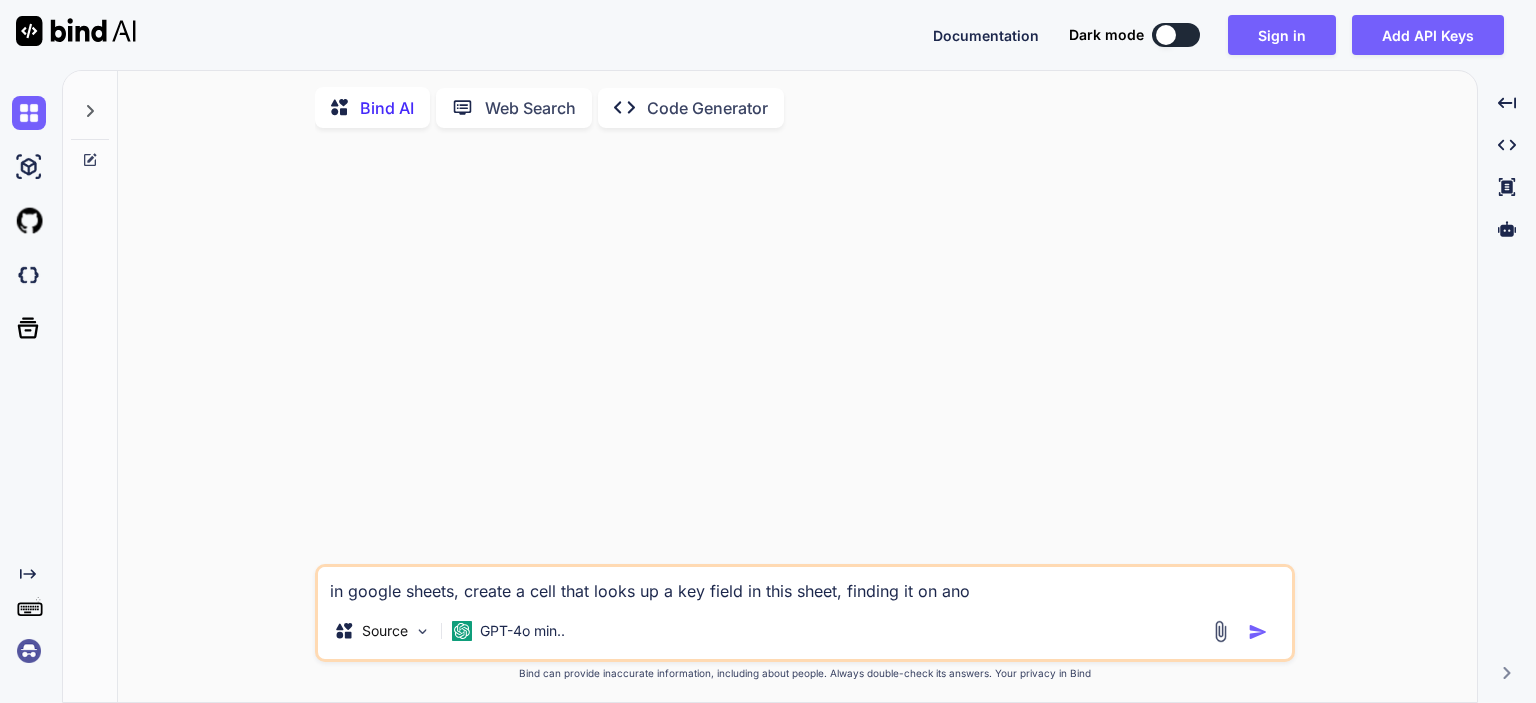 type on "in google sheets, create a cell that looks up a key field in this sheet, finding it on anot" 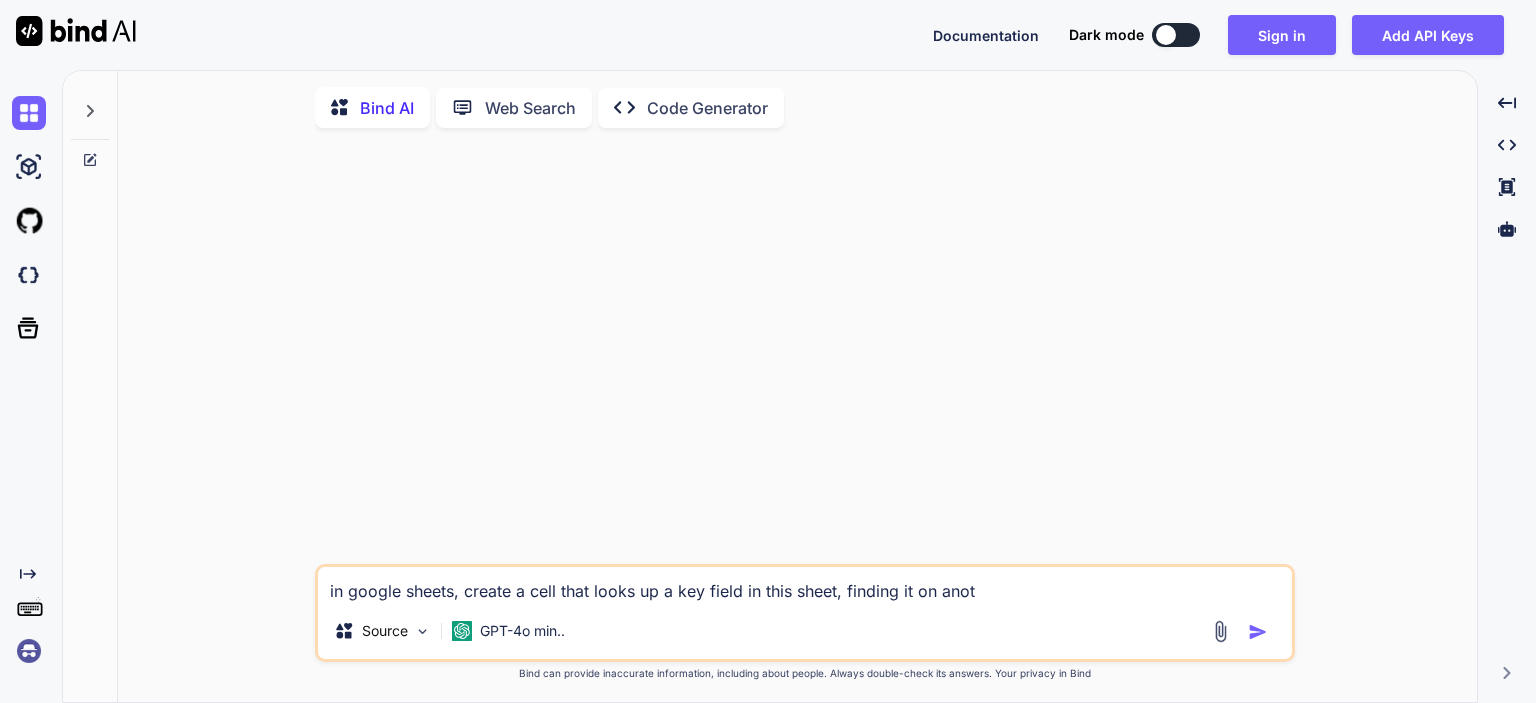 type on "in google sheets, create a cell that looks up a key field in this sheet, finding it on anoth" 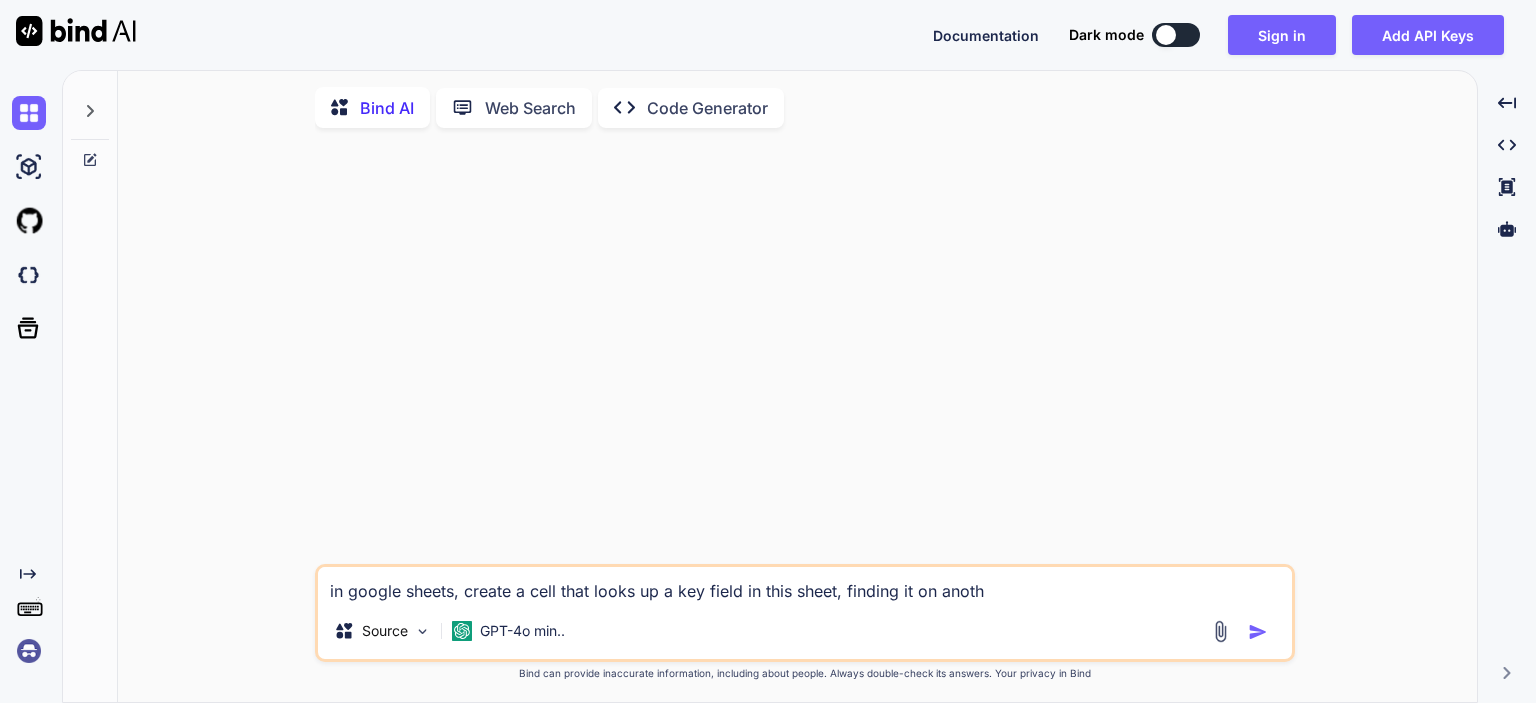type on "in google sheets, create a cell that looks up a key field in this sheet, finding it on anothe" 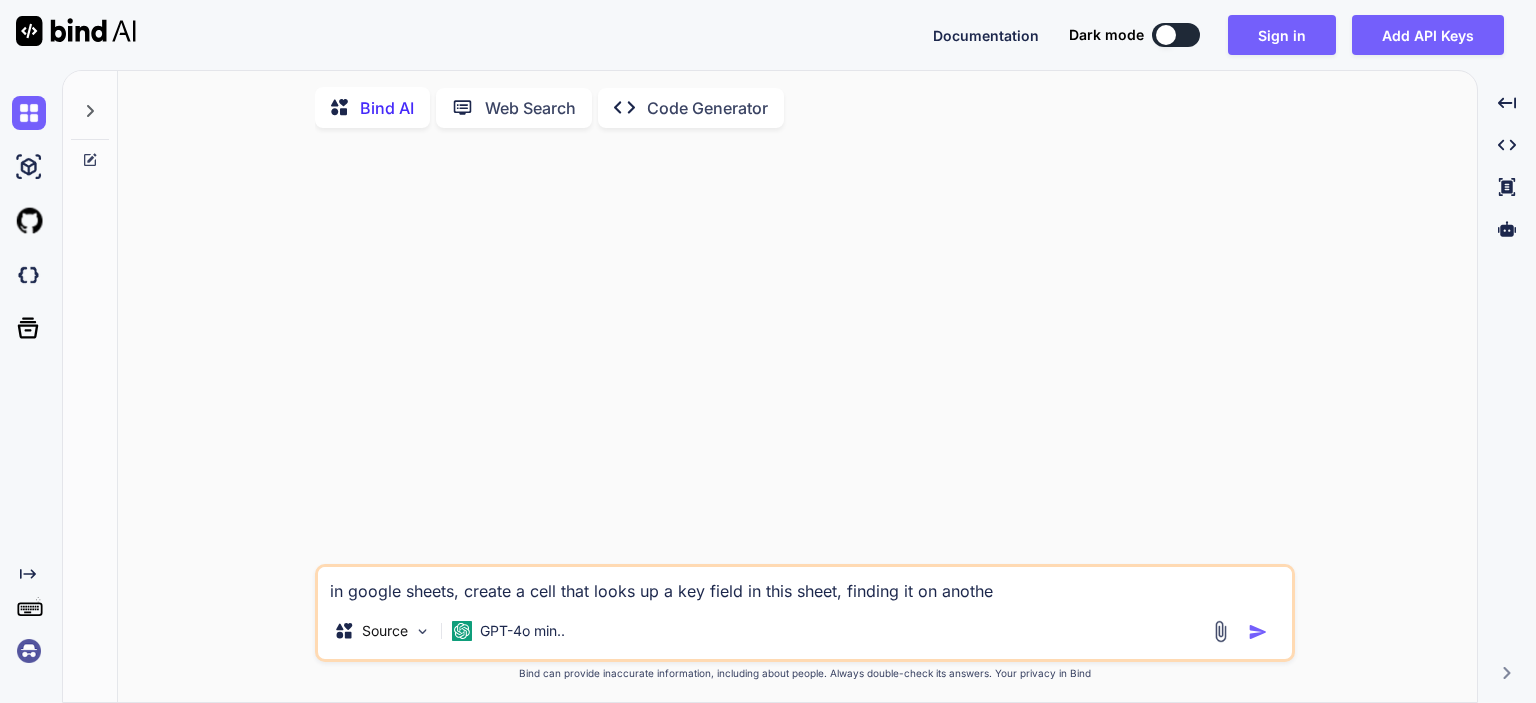 type on "in google sheets, create a cell that looks up a key field in this sheet, finding it on another" 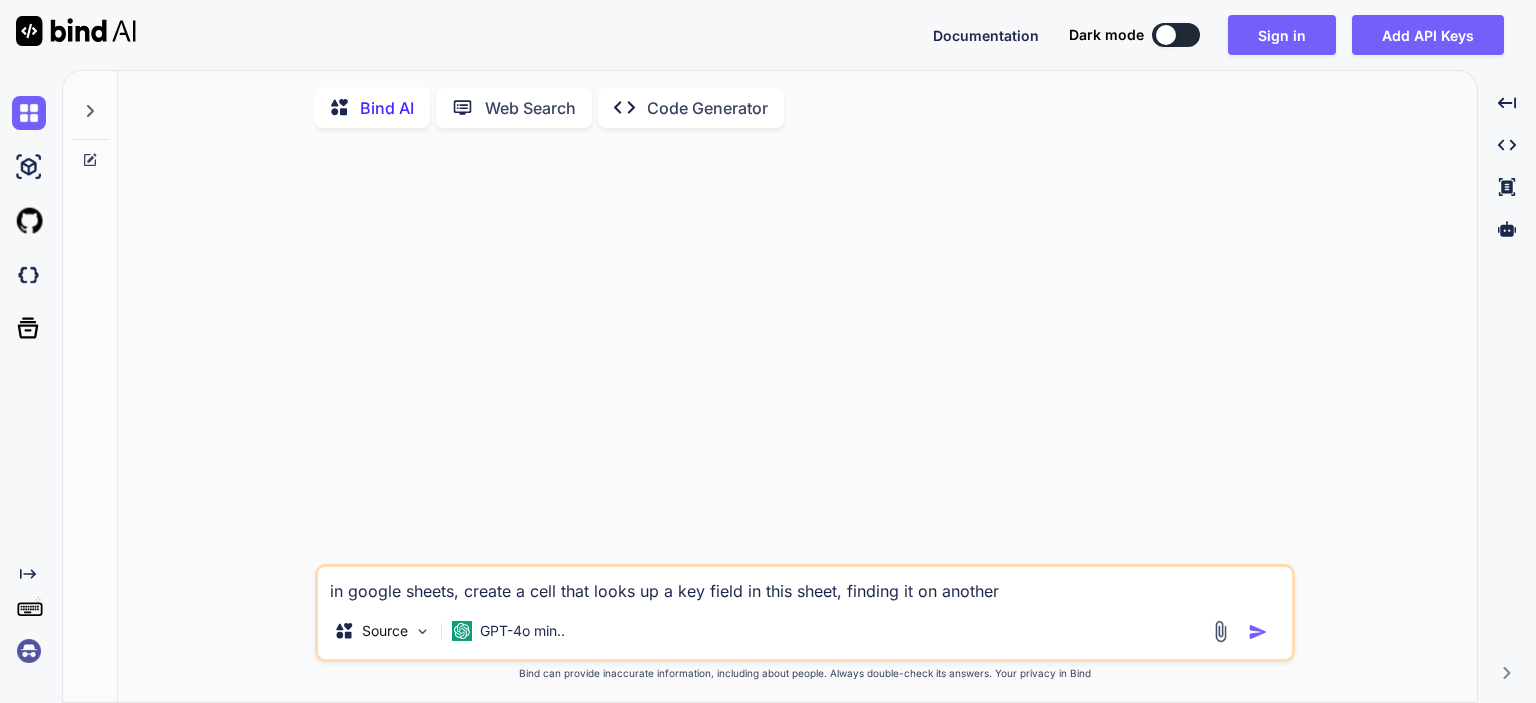 type on "in google sheets, create a cell that looks up a key field in this sheet, finding it on another" 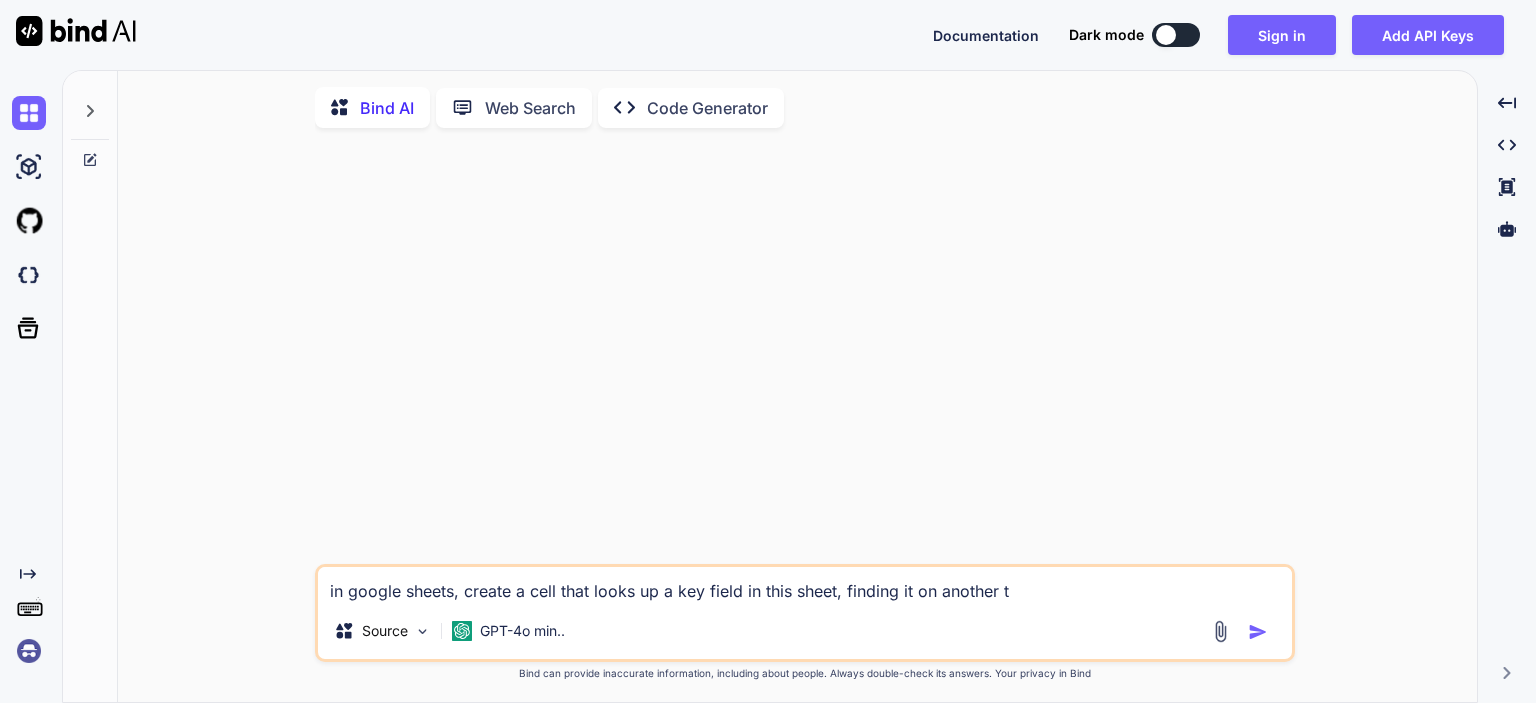 type on "x" 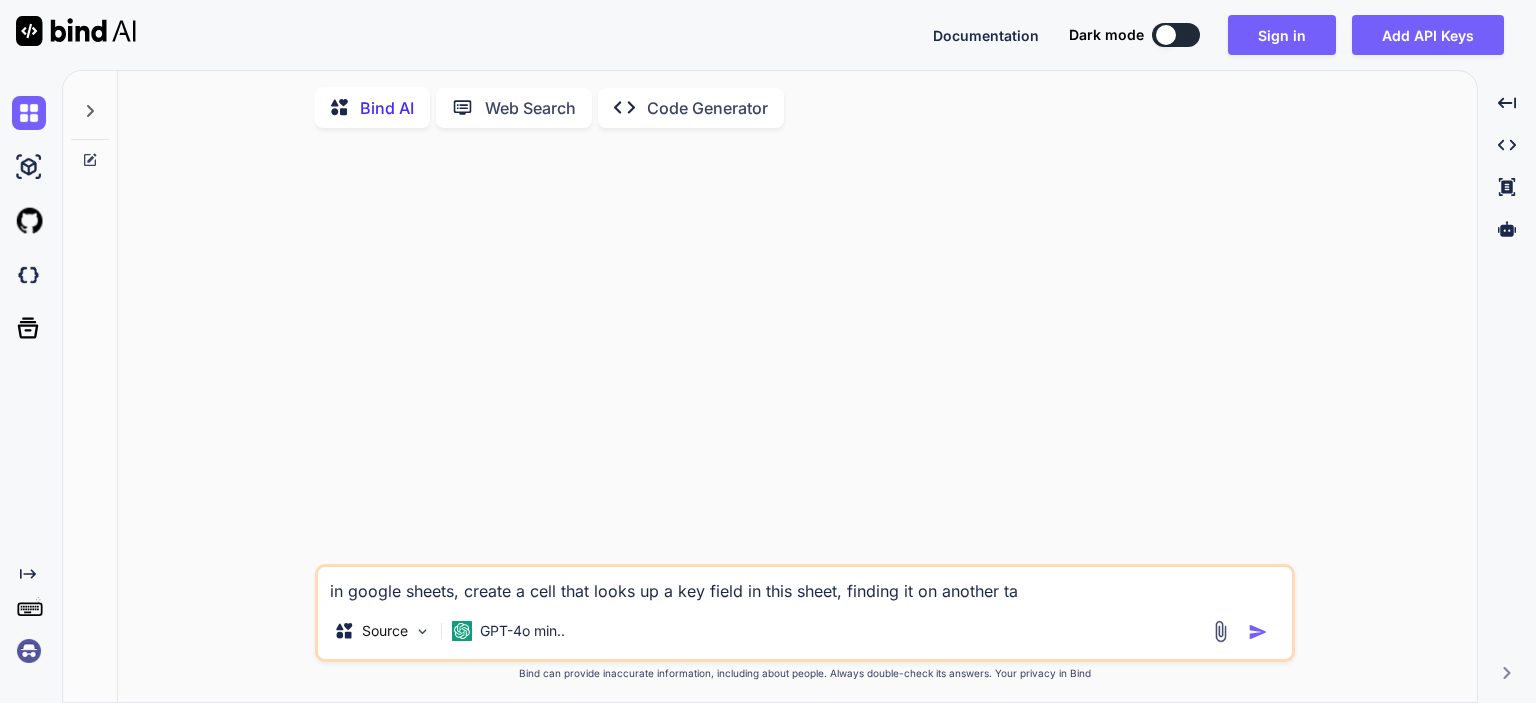 type on "in google sheets, create a cell that looks up a key field in this sheet, finding it on another tab" 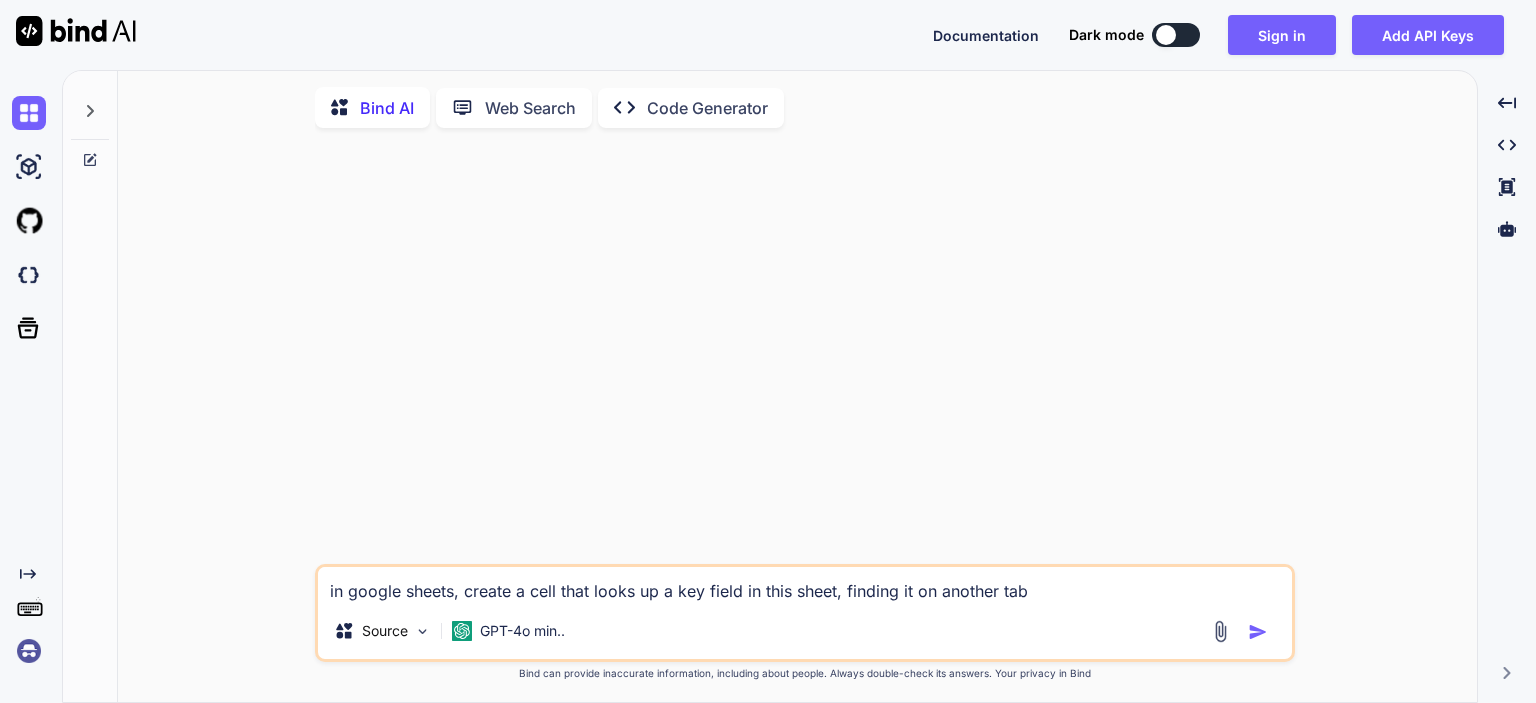 type on "in google sheets, create a cell that looks up a key field in this sheet, finding it on another tab," 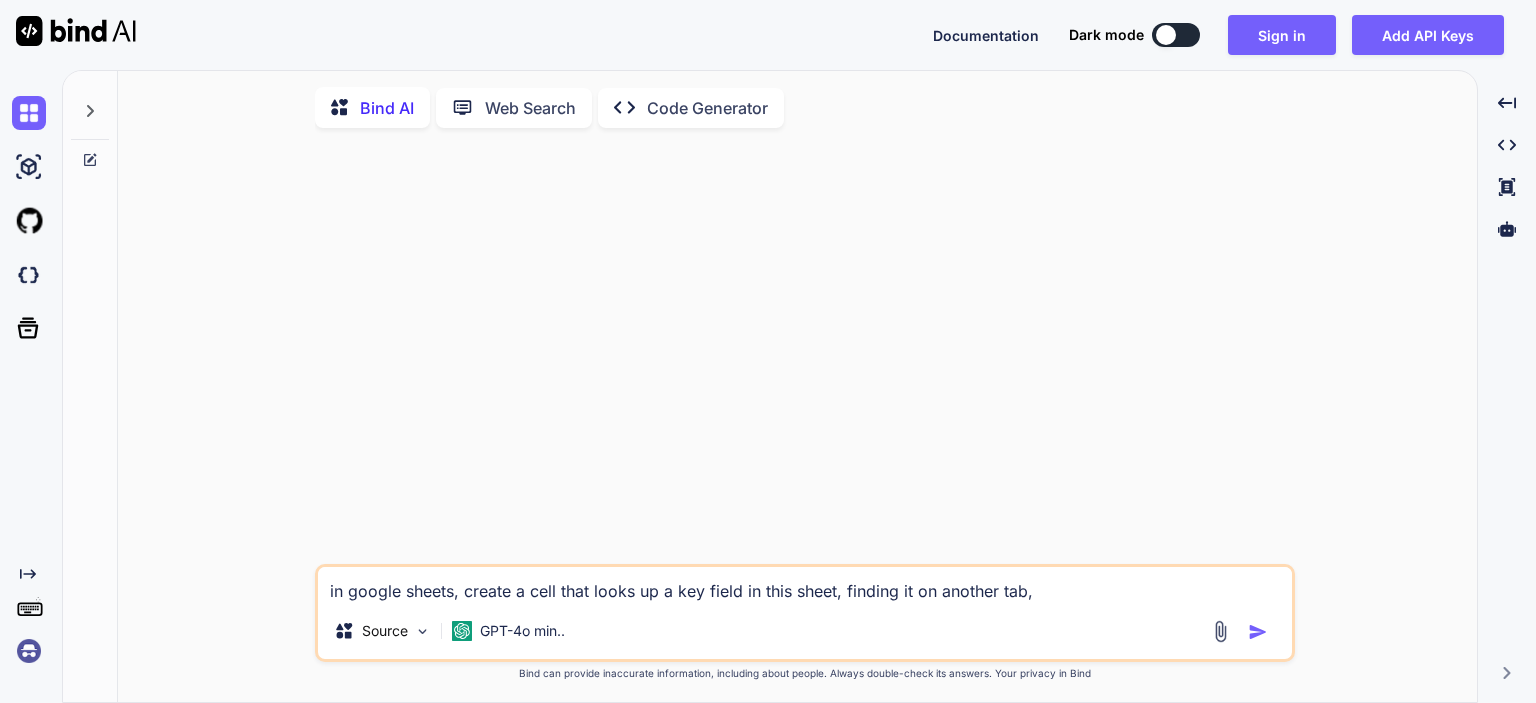 type on "in google sheets, create a cell that looks up a key field in this sheet, finding it on another tab," 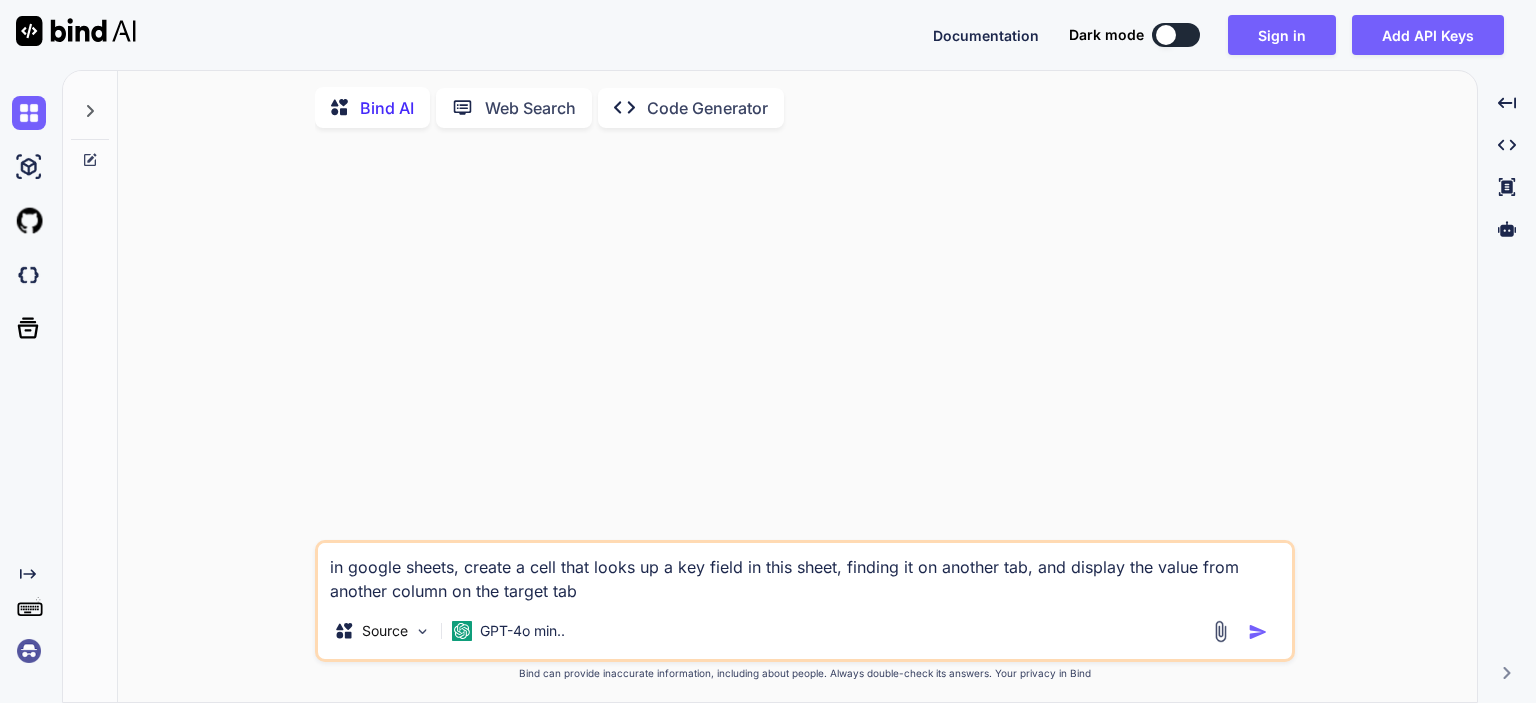 click on "in google sheets, create a cell that looks up a key field in this sheet, finding it on another tab, and display the value from another column on the target tab" at bounding box center (805, 573) 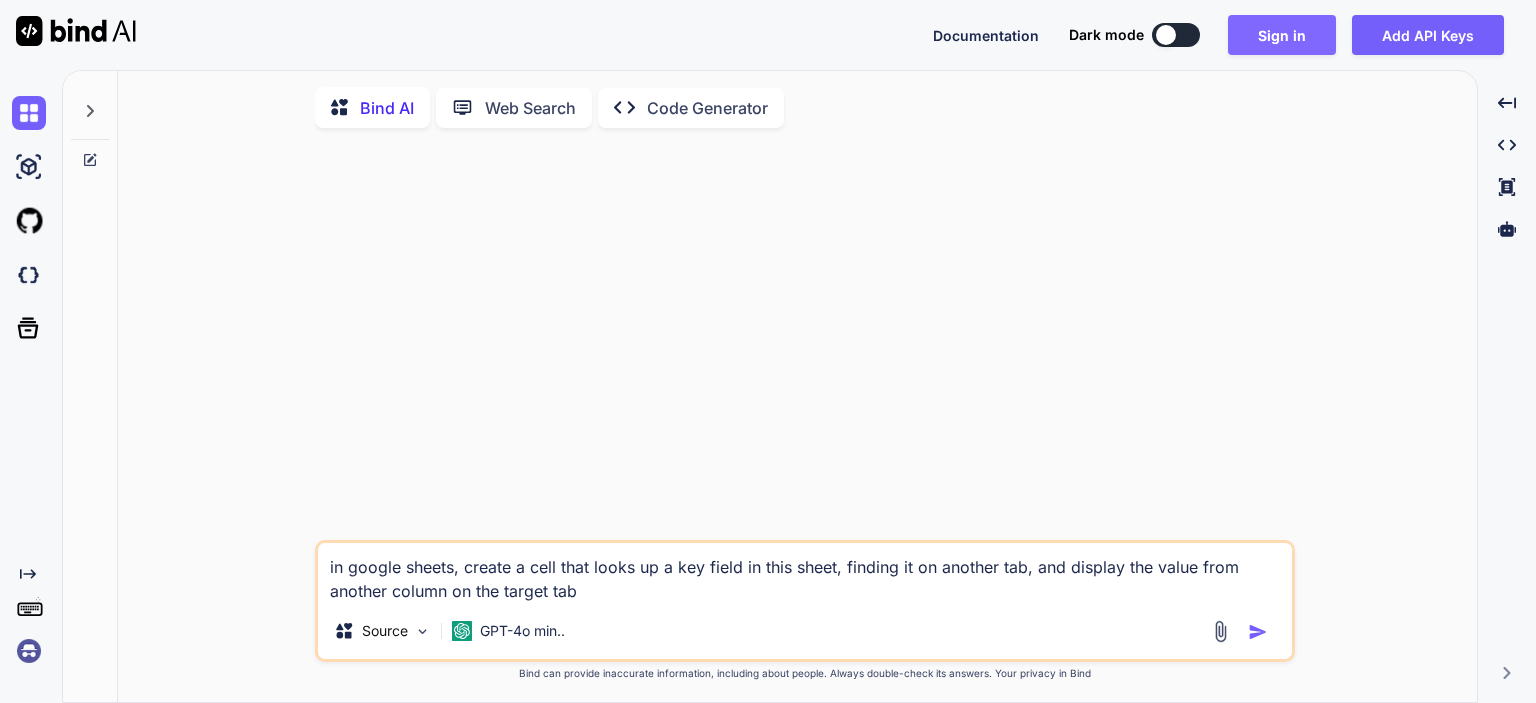click on "Sign in" at bounding box center [1282, 35] 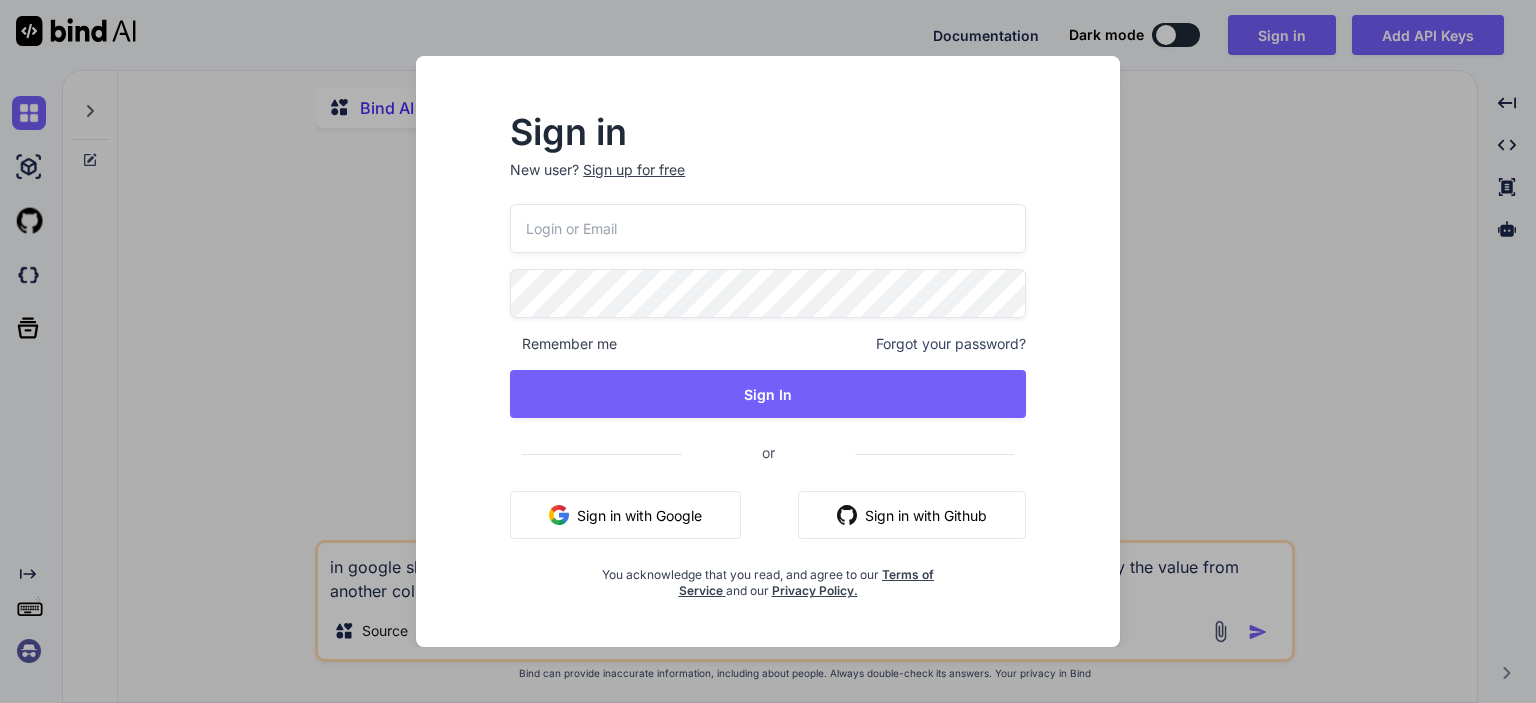 click on "Sign in with Google" at bounding box center (625, 515) 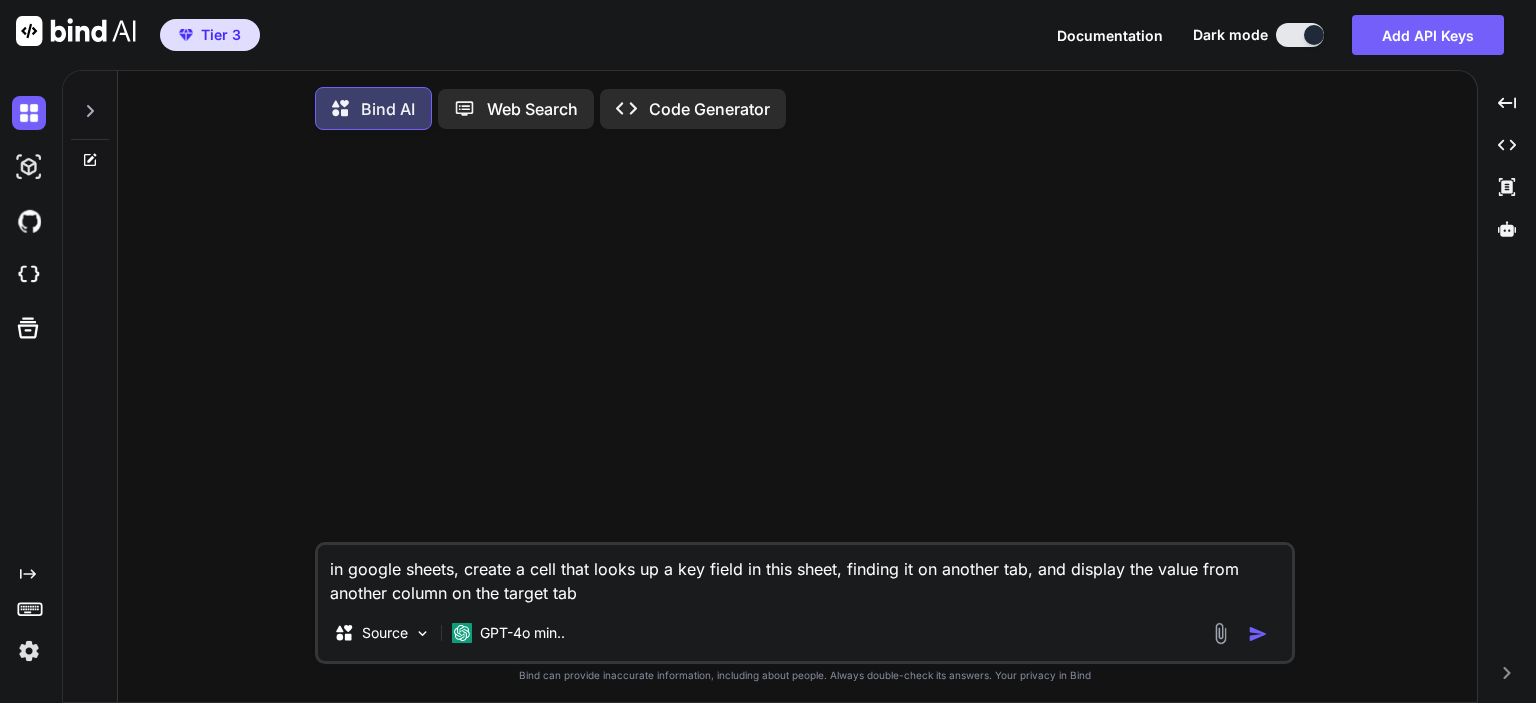 click on "in google sheets, create a cell that looks up a key field in this sheet, finding it on another tab, and display the value from another column on the target tab" at bounding box center [805, 575] 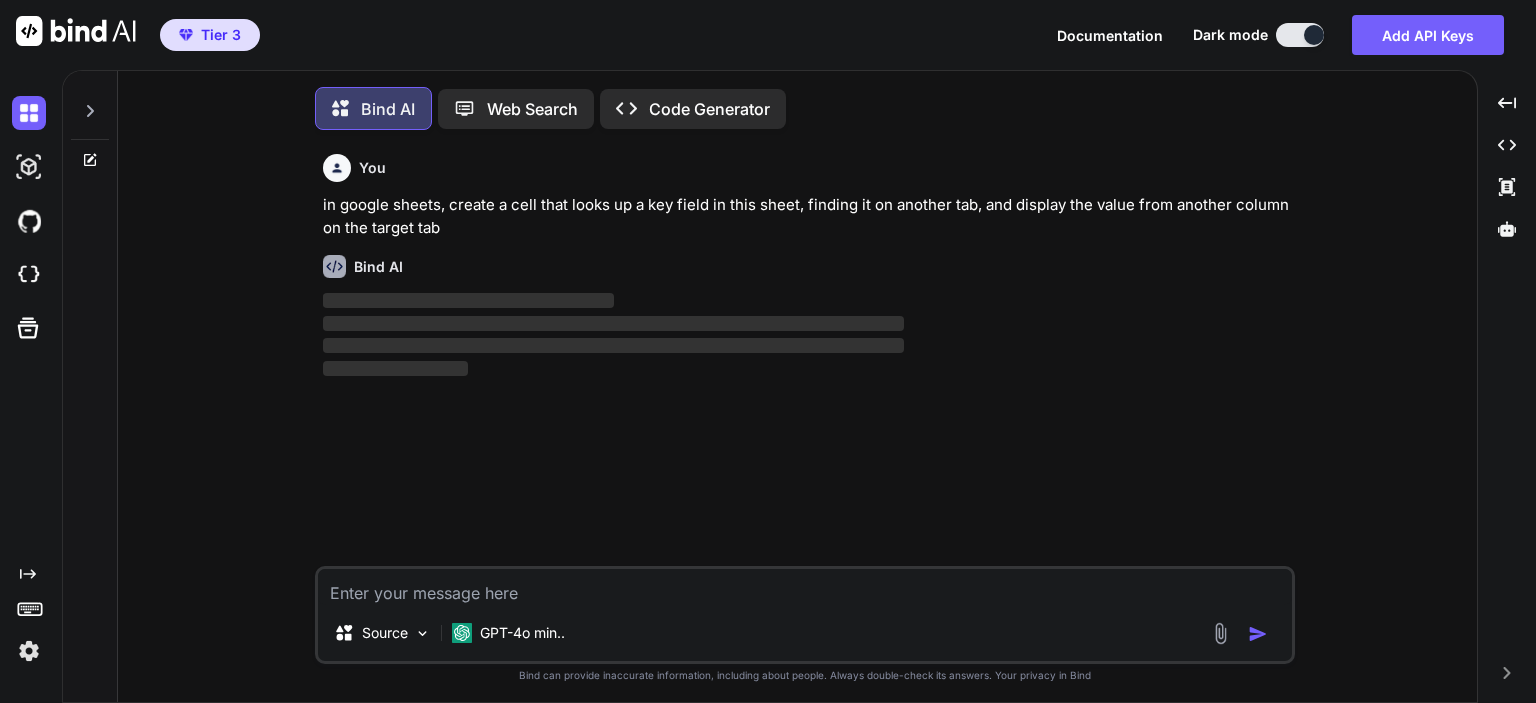 scroll, scrollTop: 9, scrollLeft: 0, axis: vertical 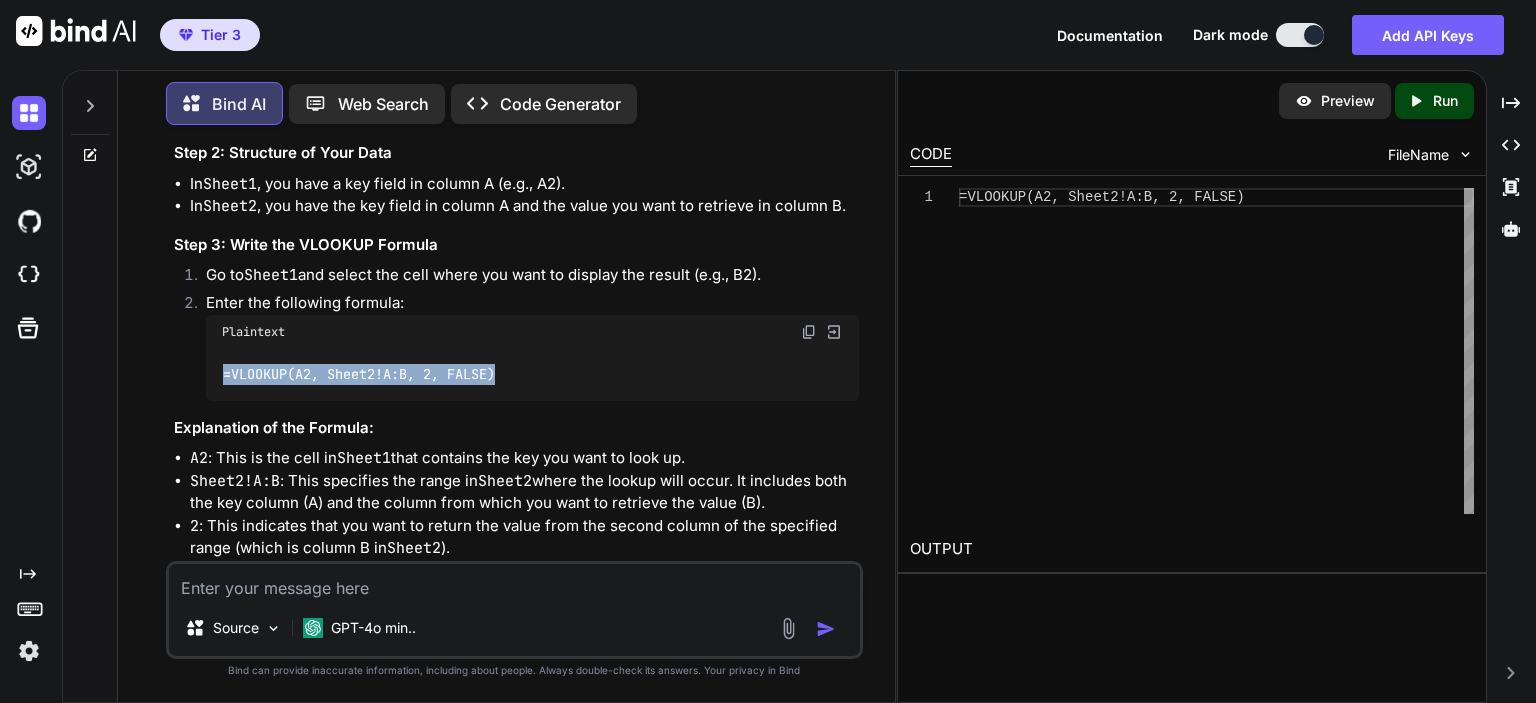 drag, startPoint x: 525, startPoint y: 375, endPoint x: 217, endPoint y: 380, distance: 308.0406 